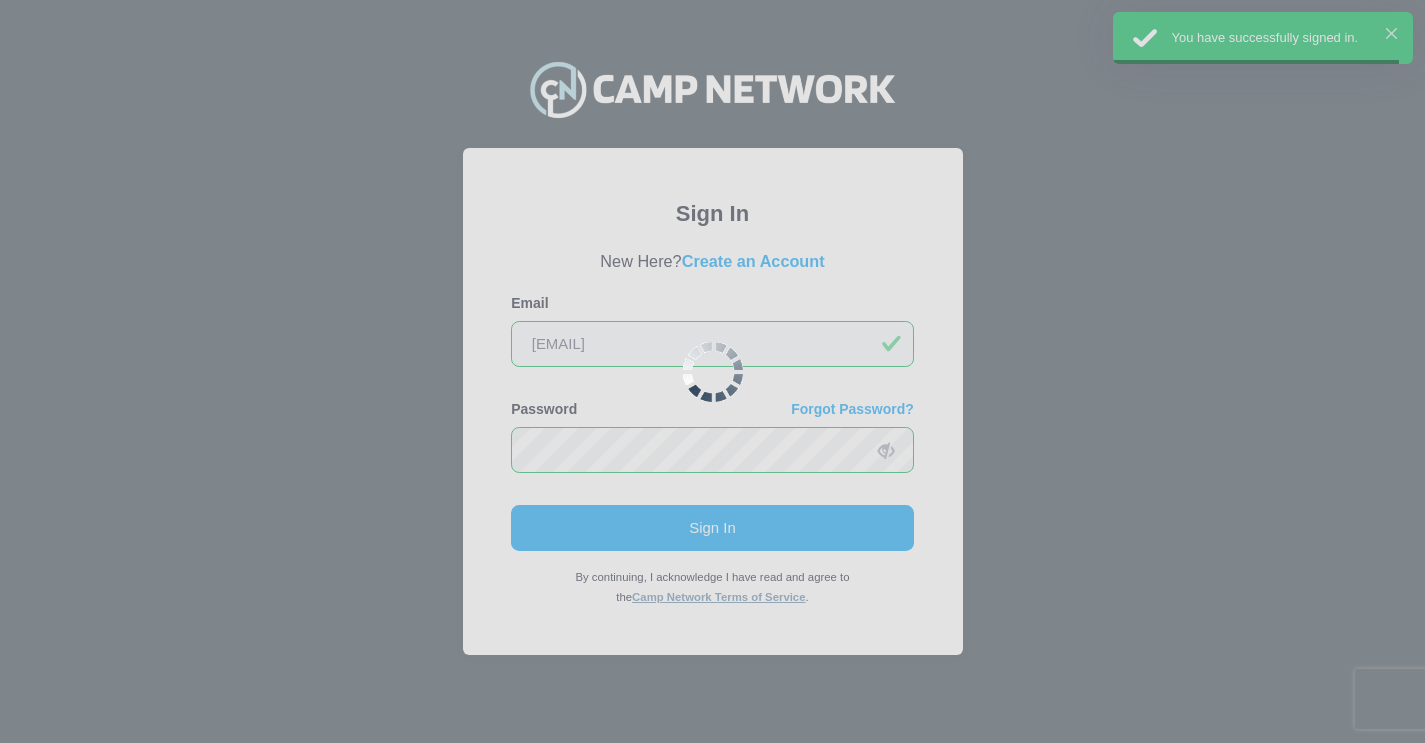 scroll, scrollTop: 0, scrollLeft: 0, axis: both 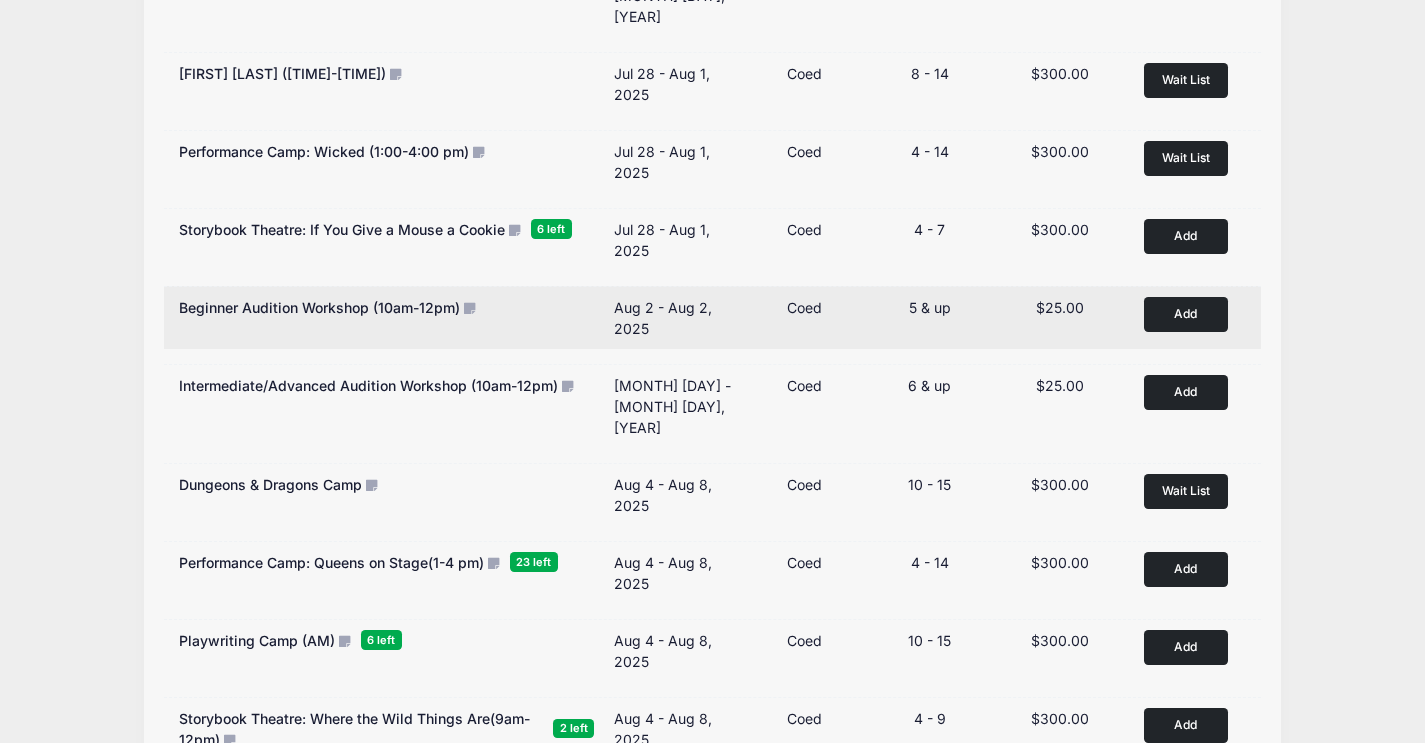 click on "[MONTH] [DAY] - [MONTH] [DAY], [YEAR]
[MONTH] [DAY] - [MONTH] [DAY], [YEAR]" at bounding box center (674, 318) 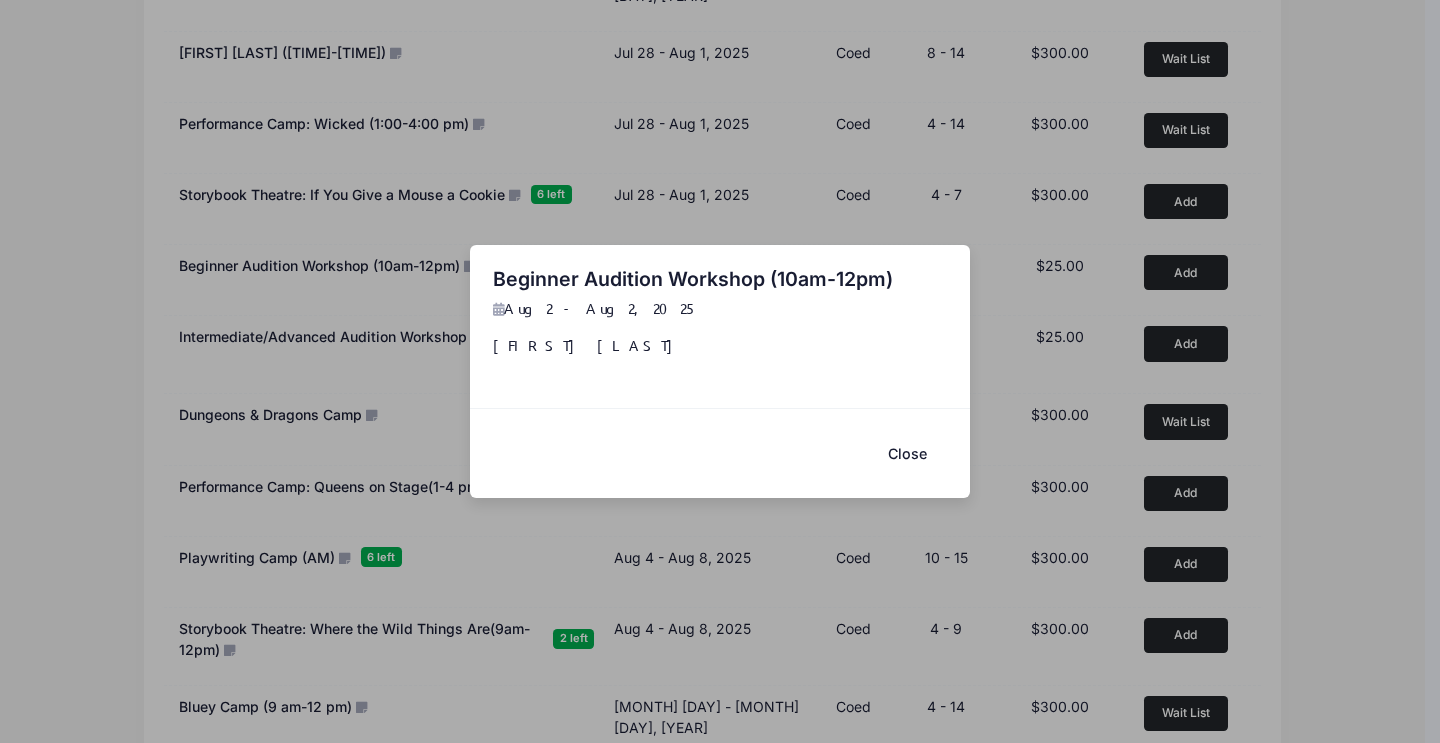 click on "Close" at bounding box center [907, 453] 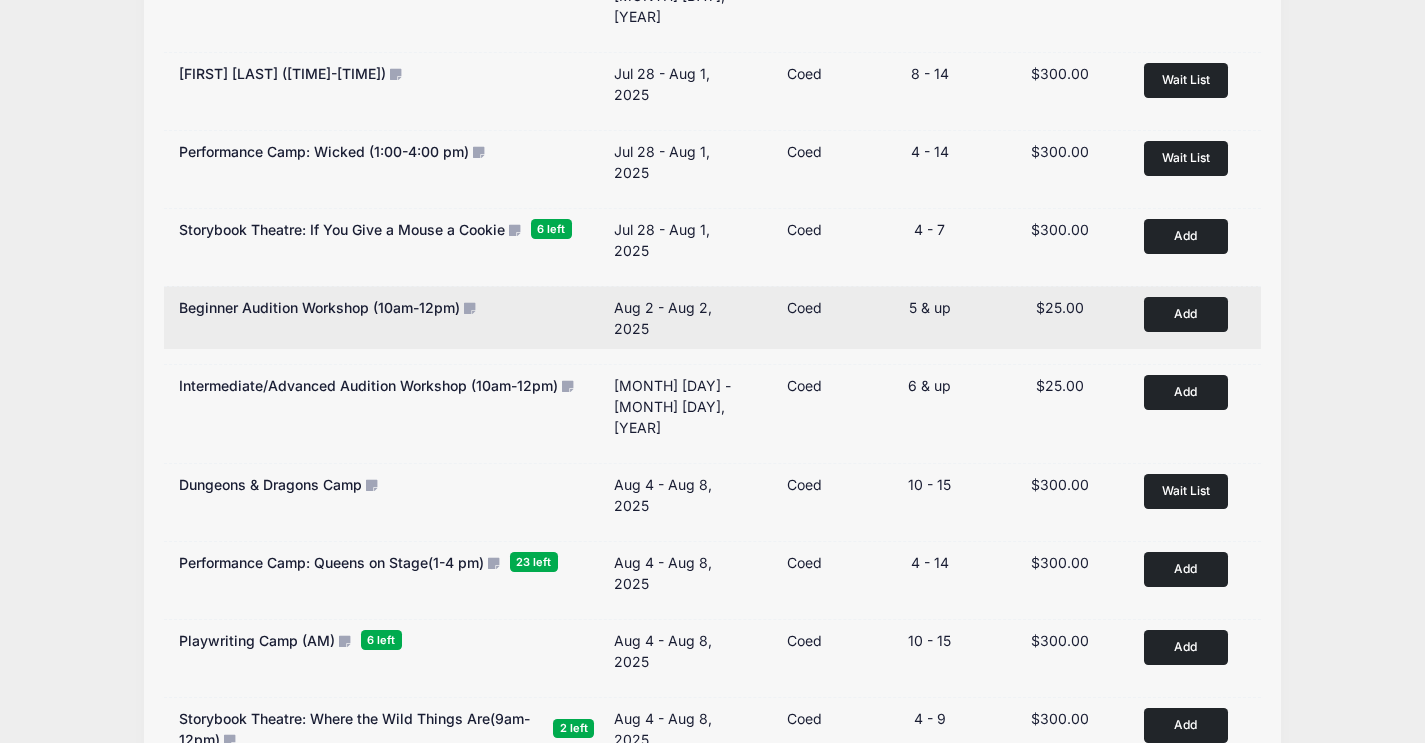 click on "Add  to Cart" at bounding box center [1186, 314] 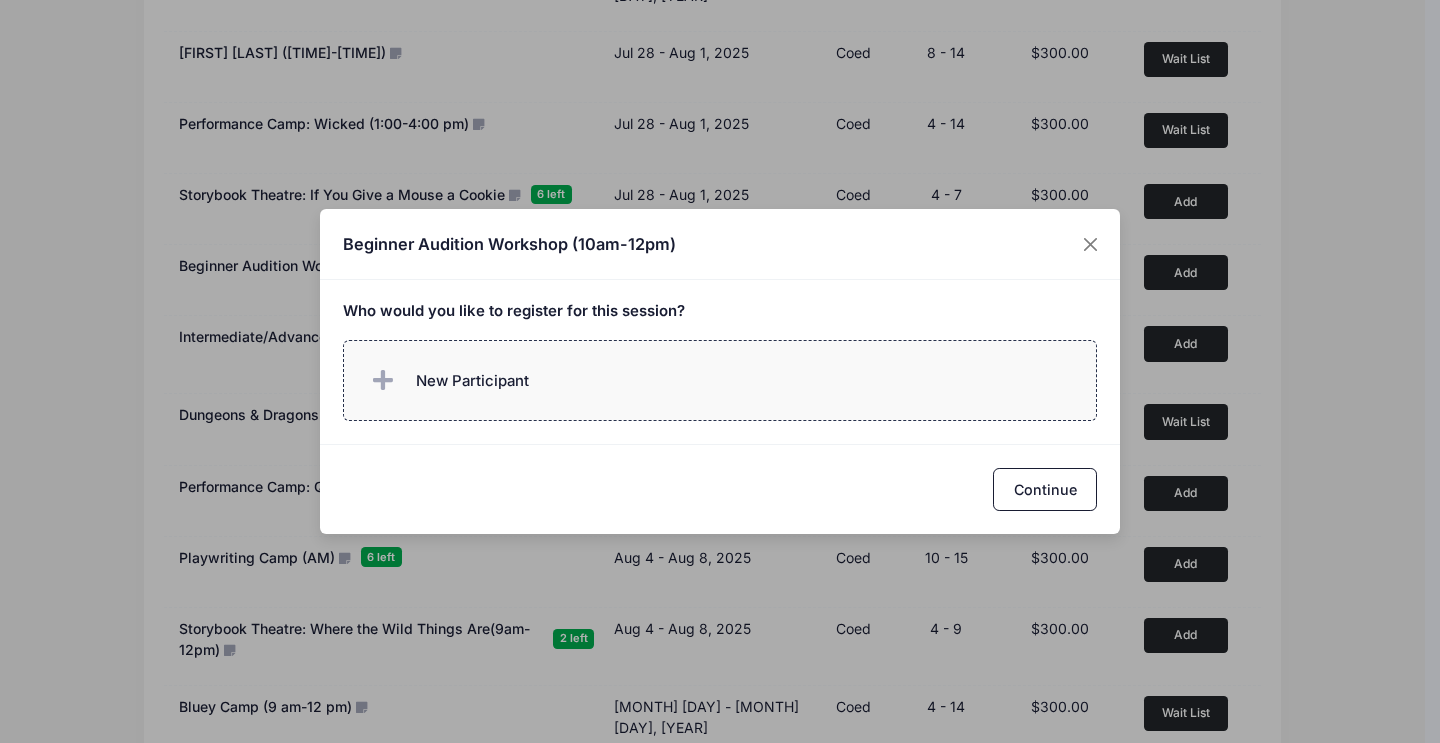 click on "New Participant" at bounding box center [720, 380] 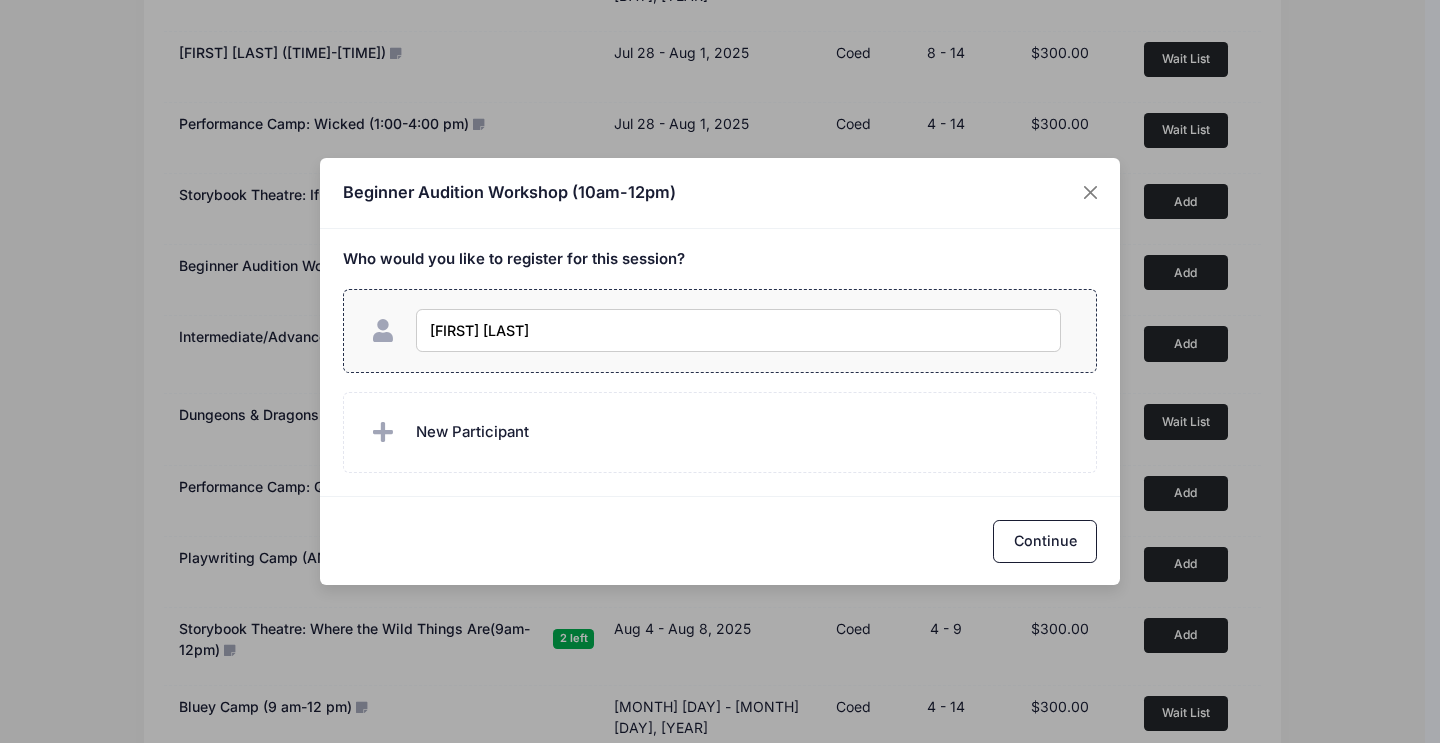 type on "[FIRST] [LAST]" 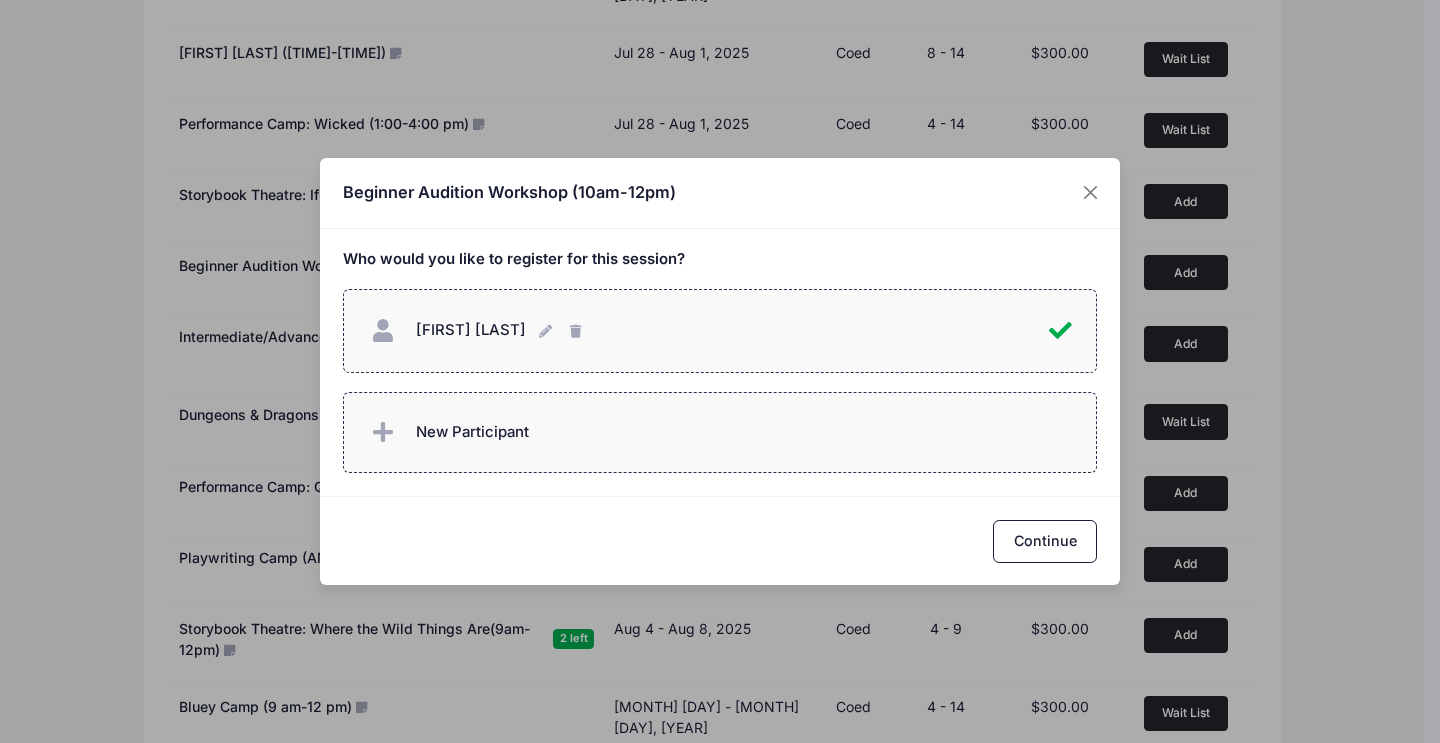 click on "New Participant" at bounding box center (720, 432) 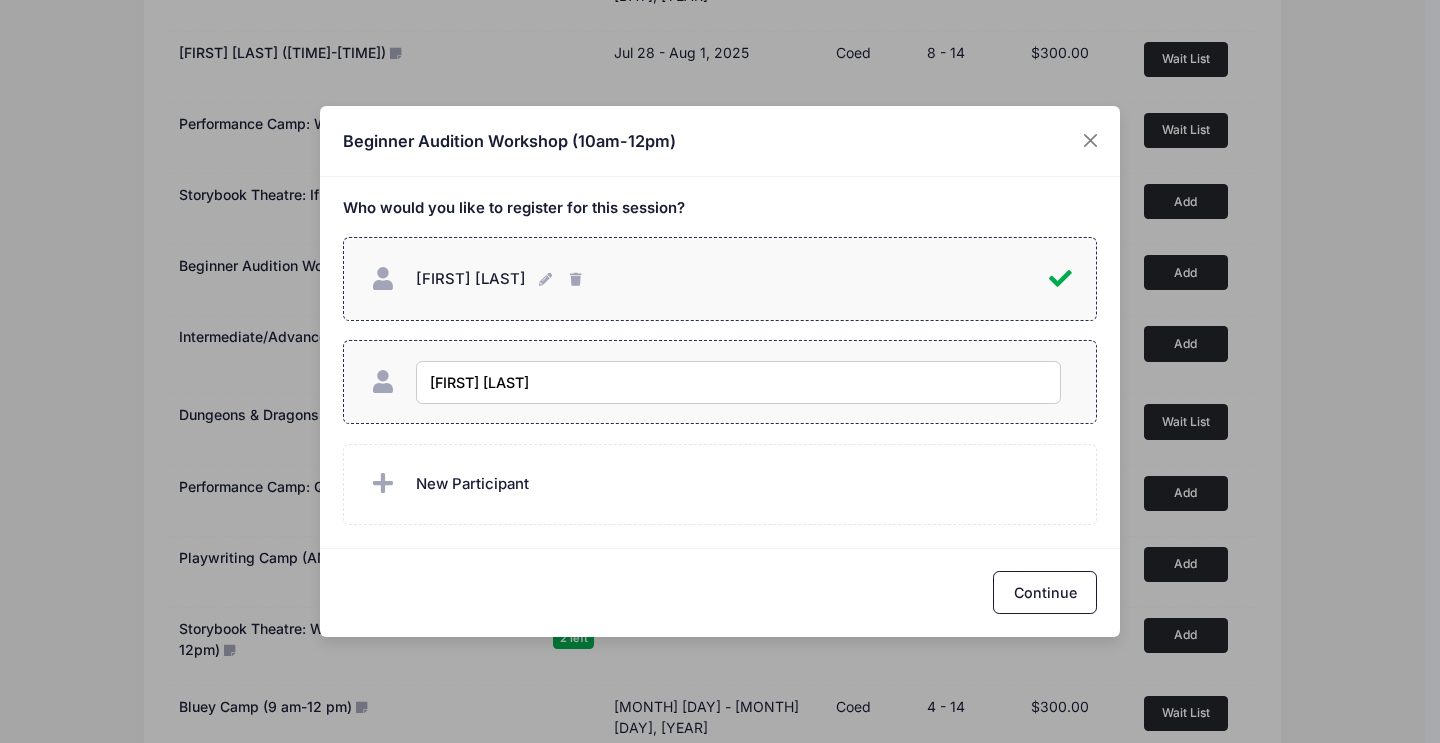 type on "[FIRST] [LAST]" 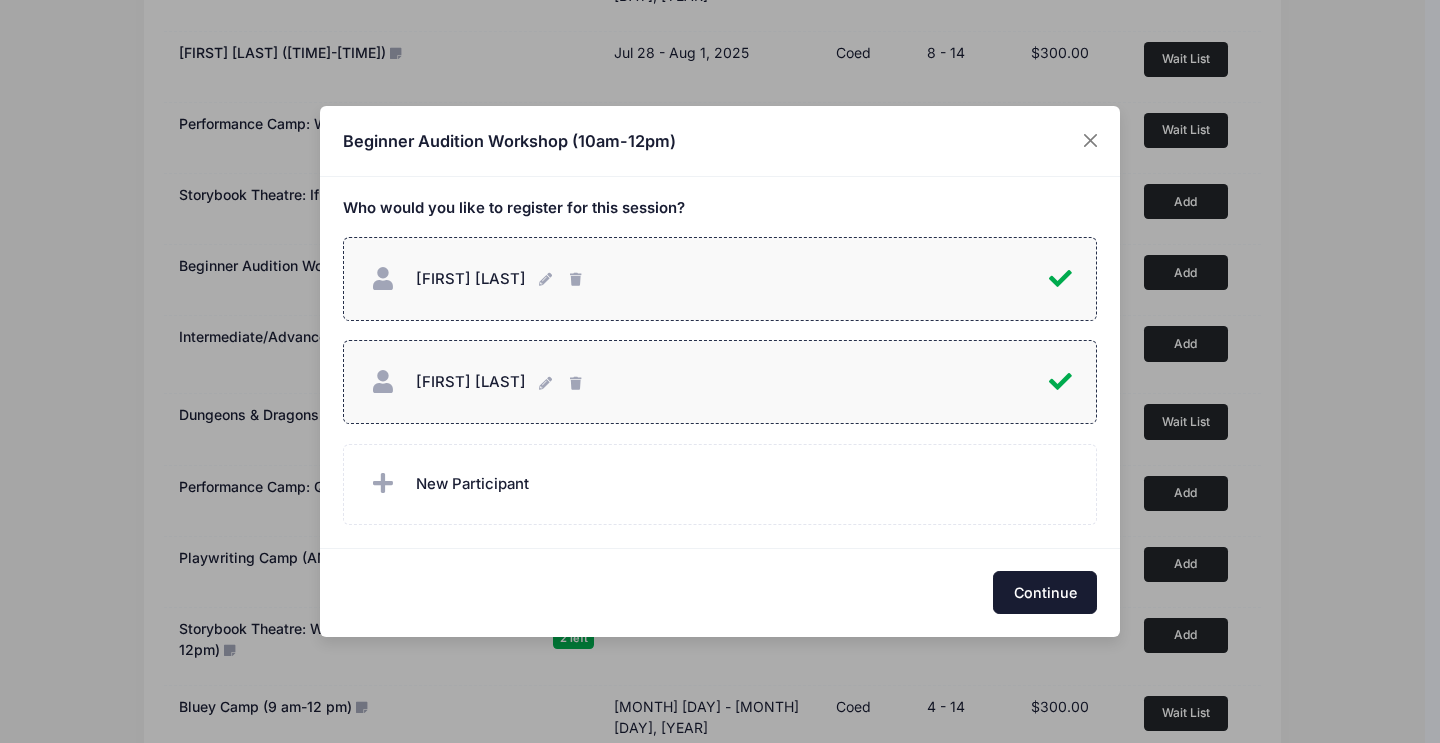 click on "Continue" at bounding box center (1045, 592) 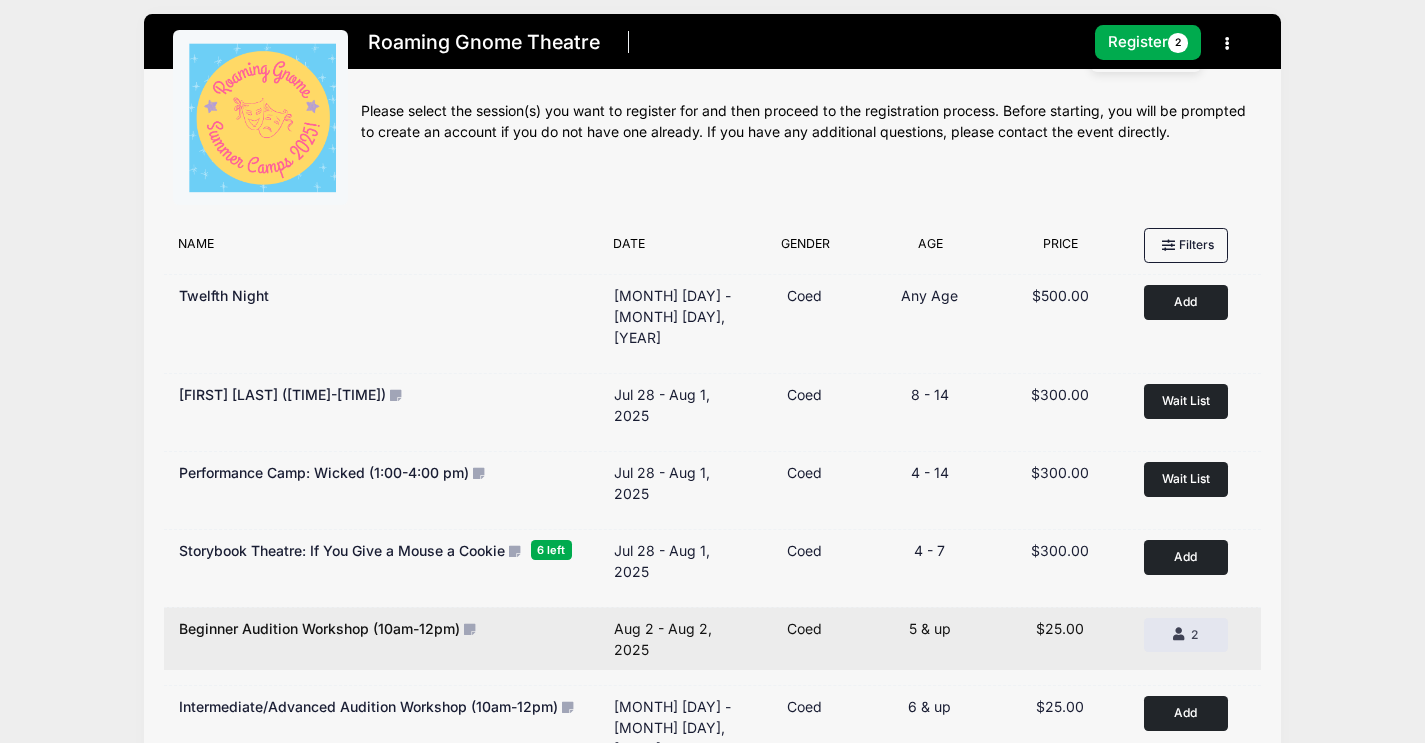 scroll, scrollTop: 0, scrollLeft: 0, axis: both 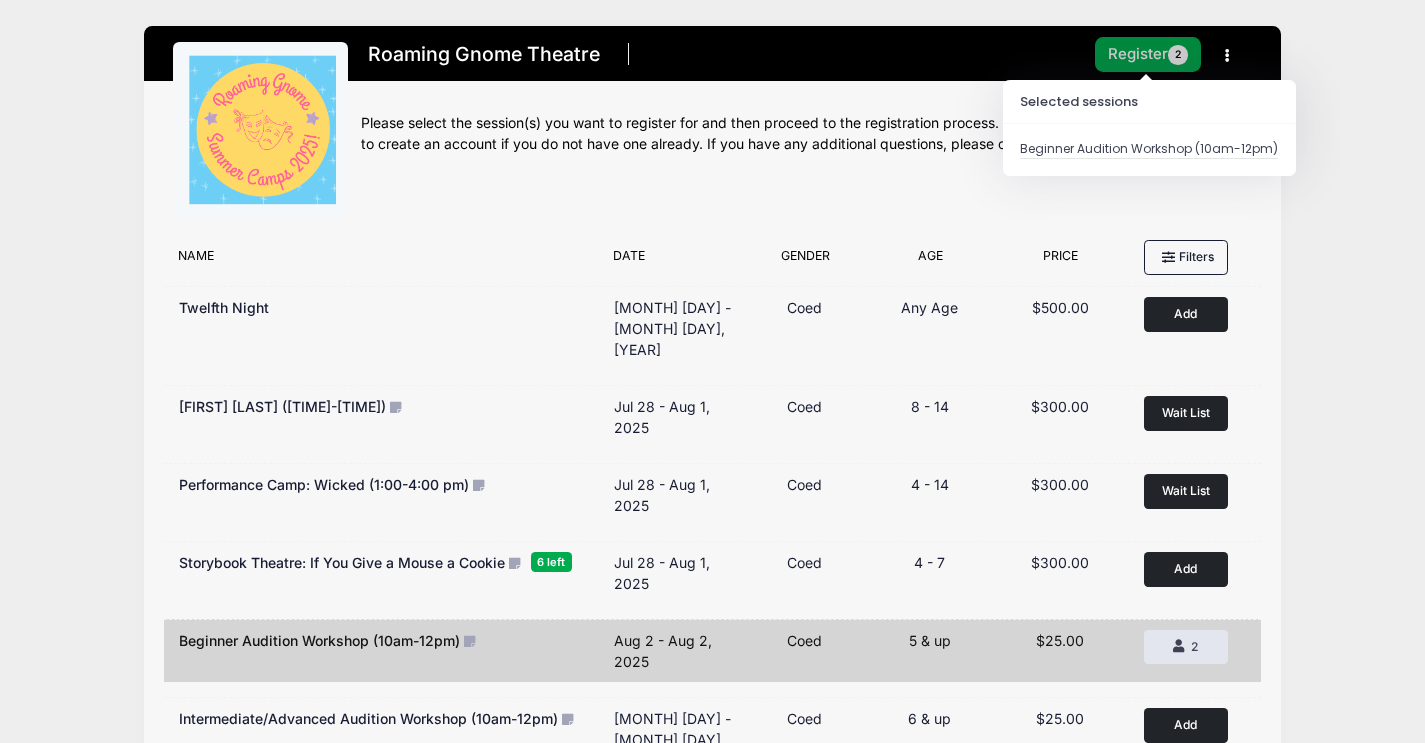click on "Register  2" at bounding box center [1148, 54] 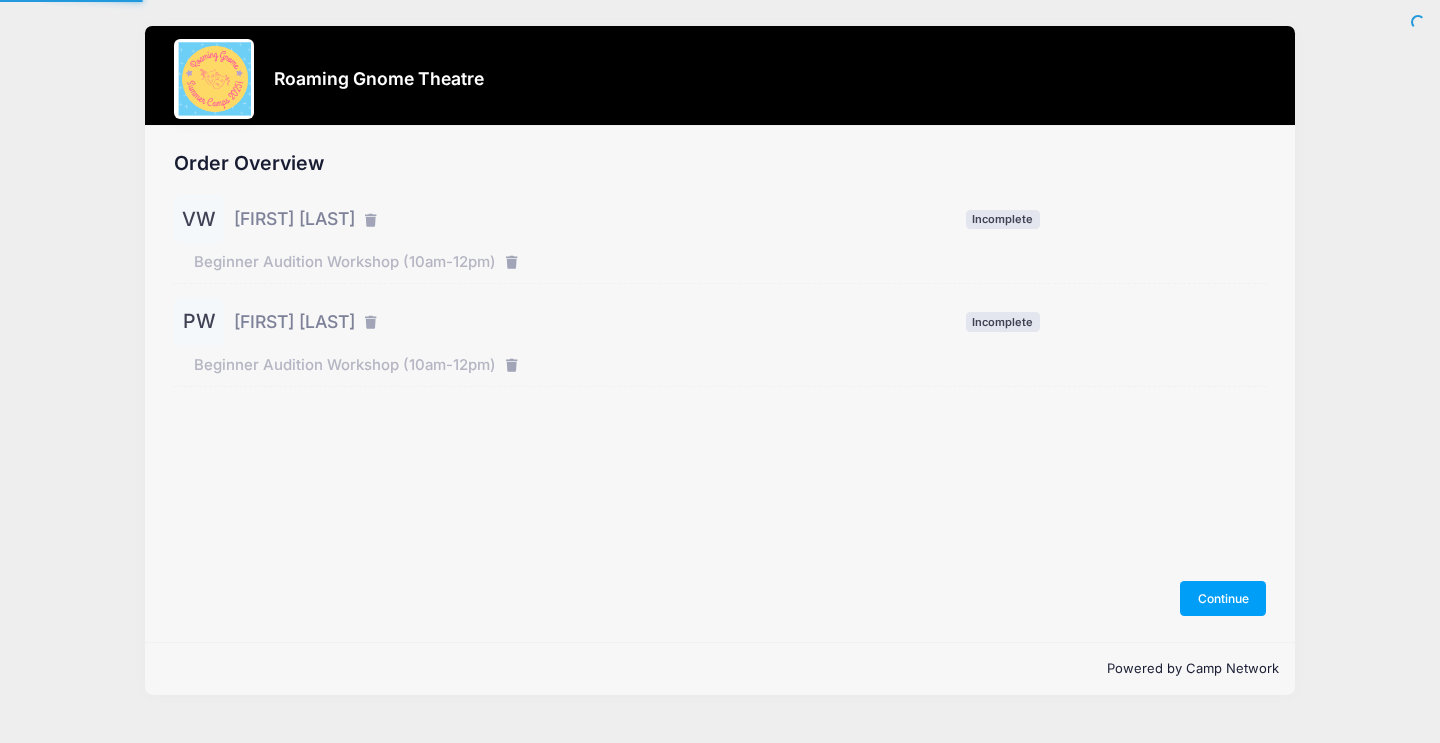 scroll, scrollTop: 0, scrollLeft: 0, axis: both 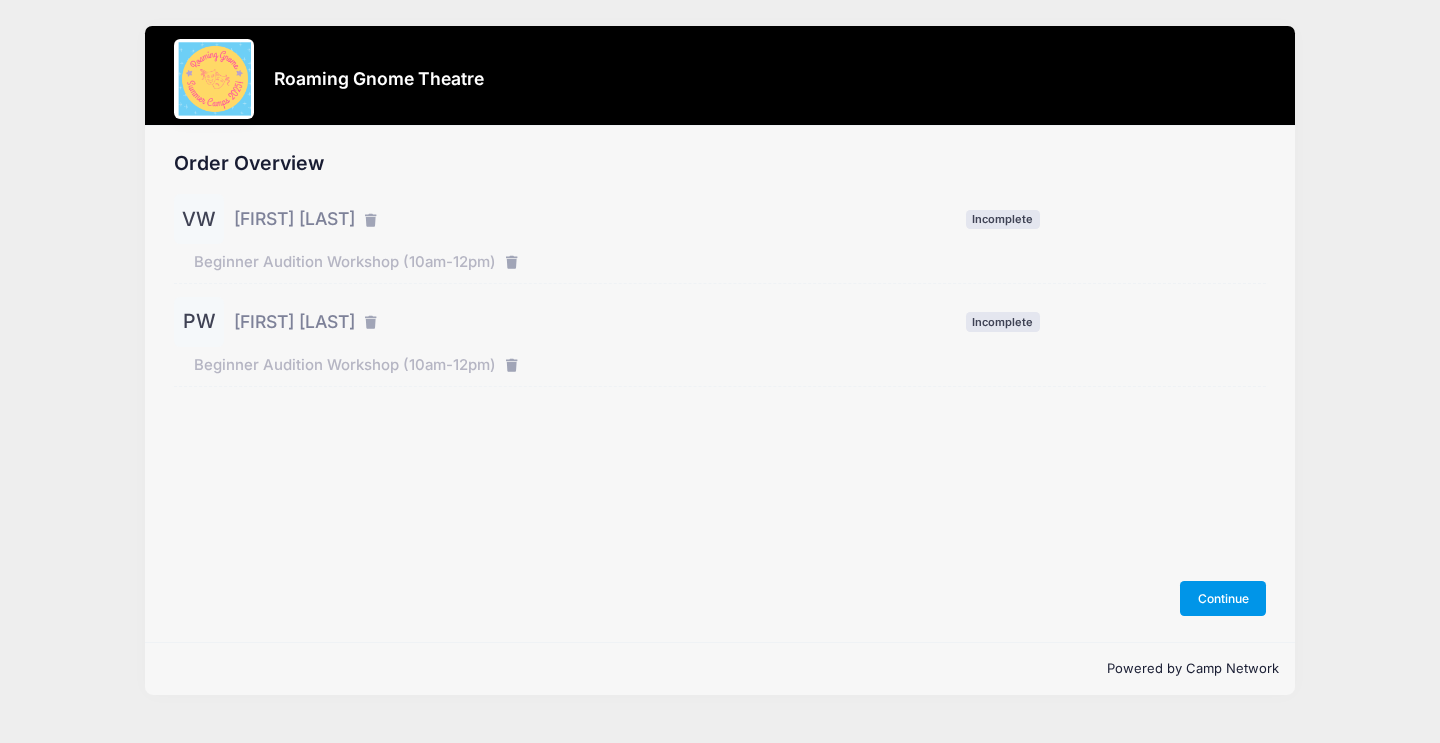 click on "Continue" at bounding box center [1223, 598] 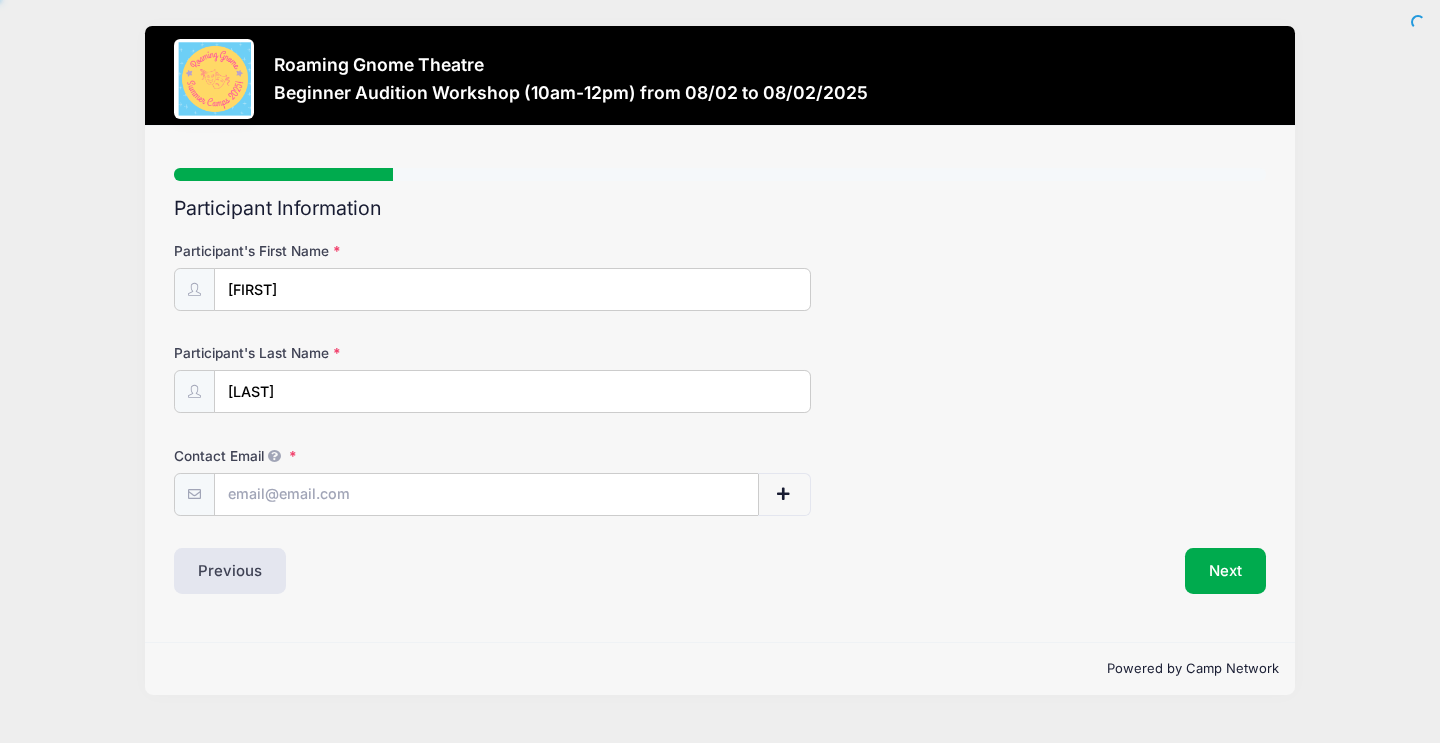 scroll, scrollTop: 0, scrollLeft: 0, axis: both 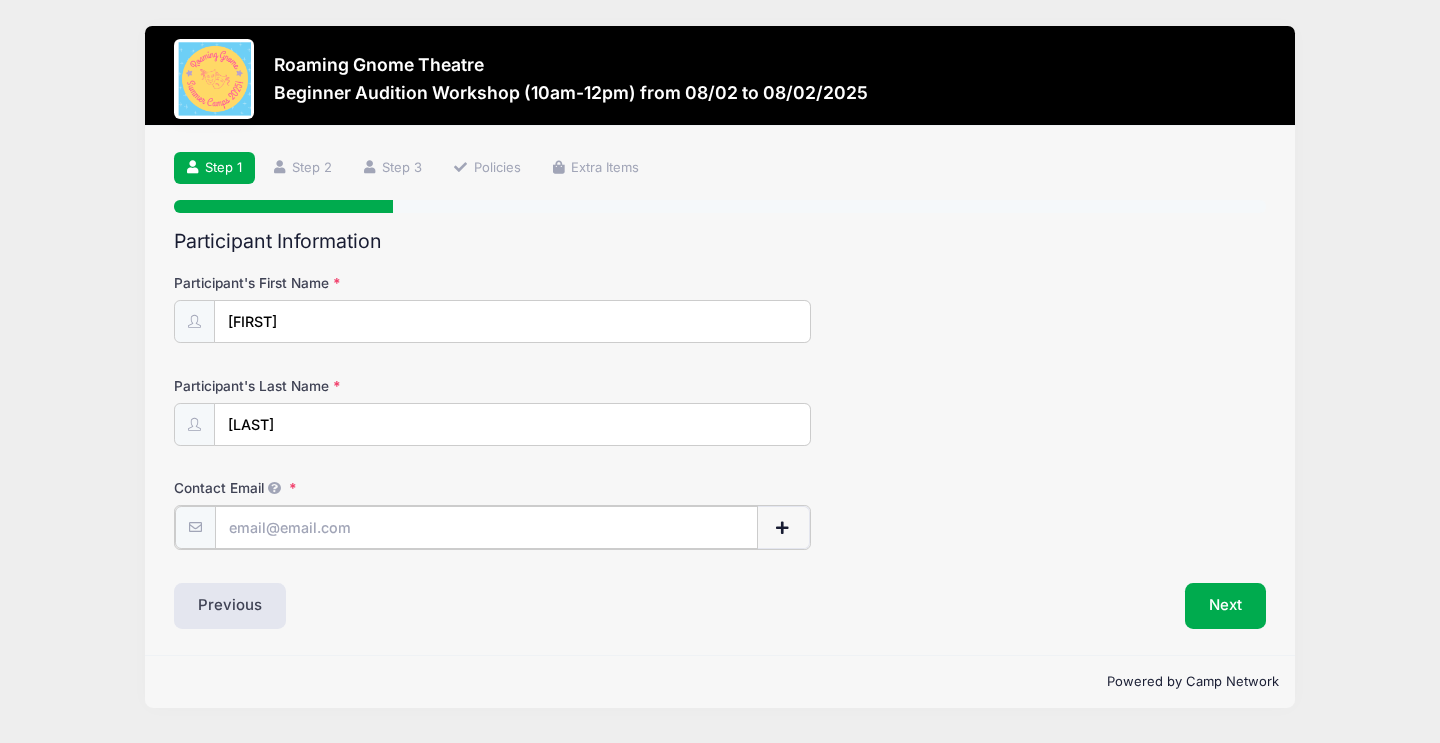 click on "Contact Email" at bounding box center (486, 527) 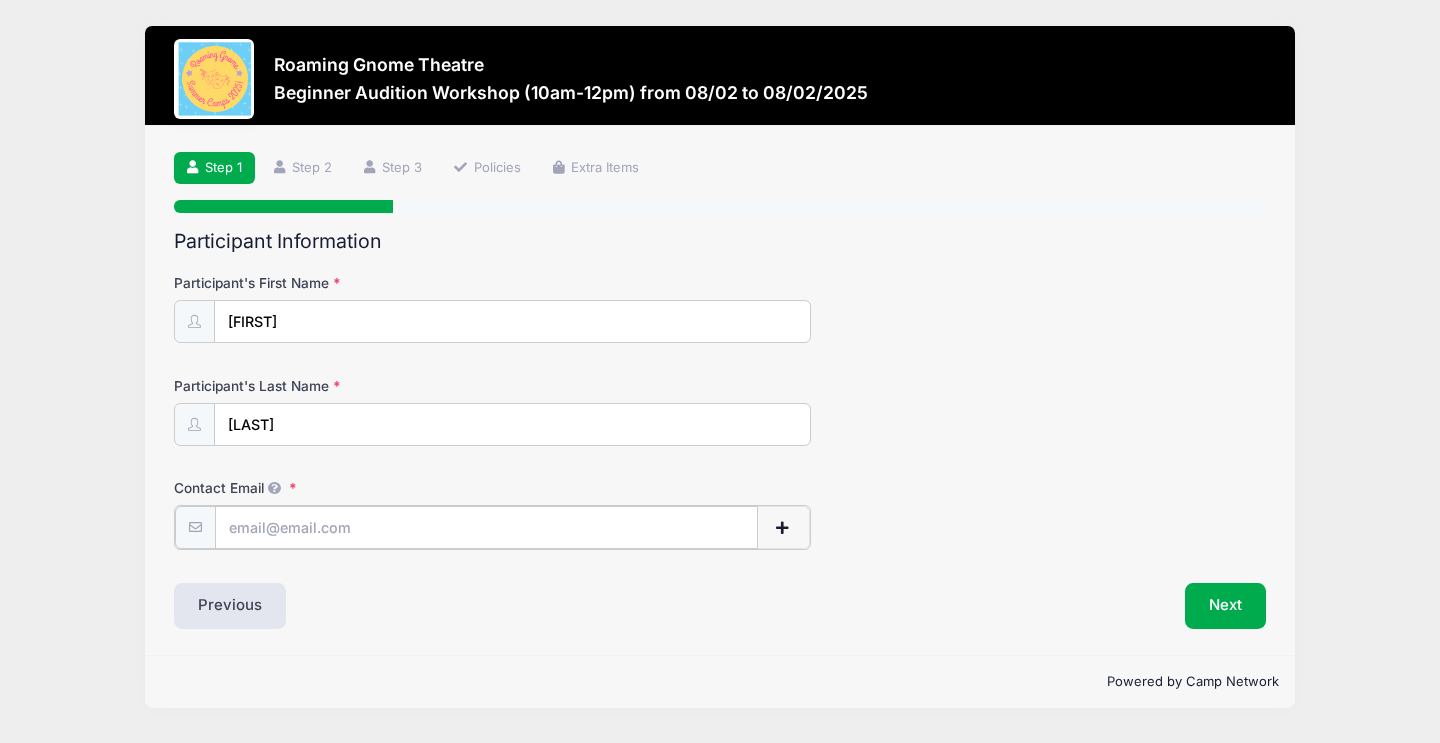 type on "amspears007@gmail.com" 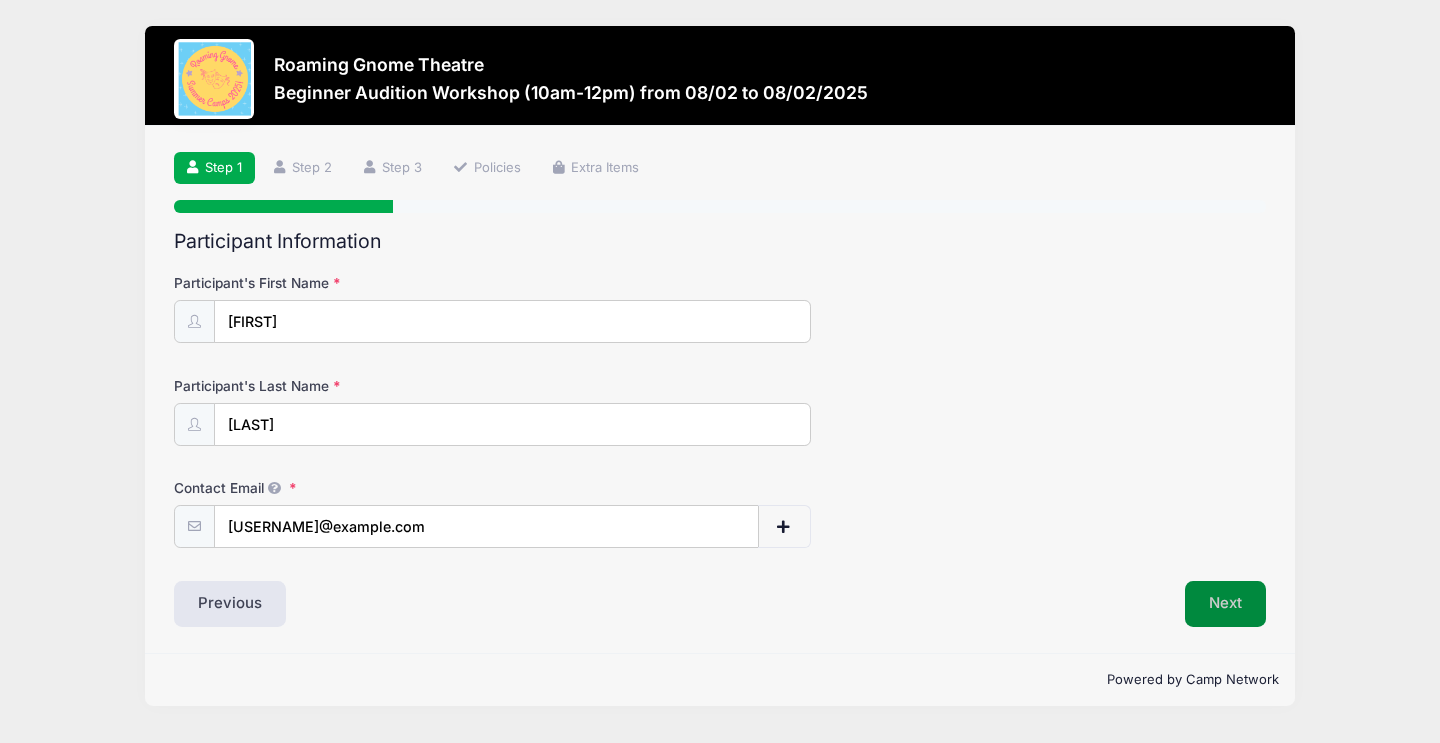 click on "Next" at bounding box center (1225, 604) 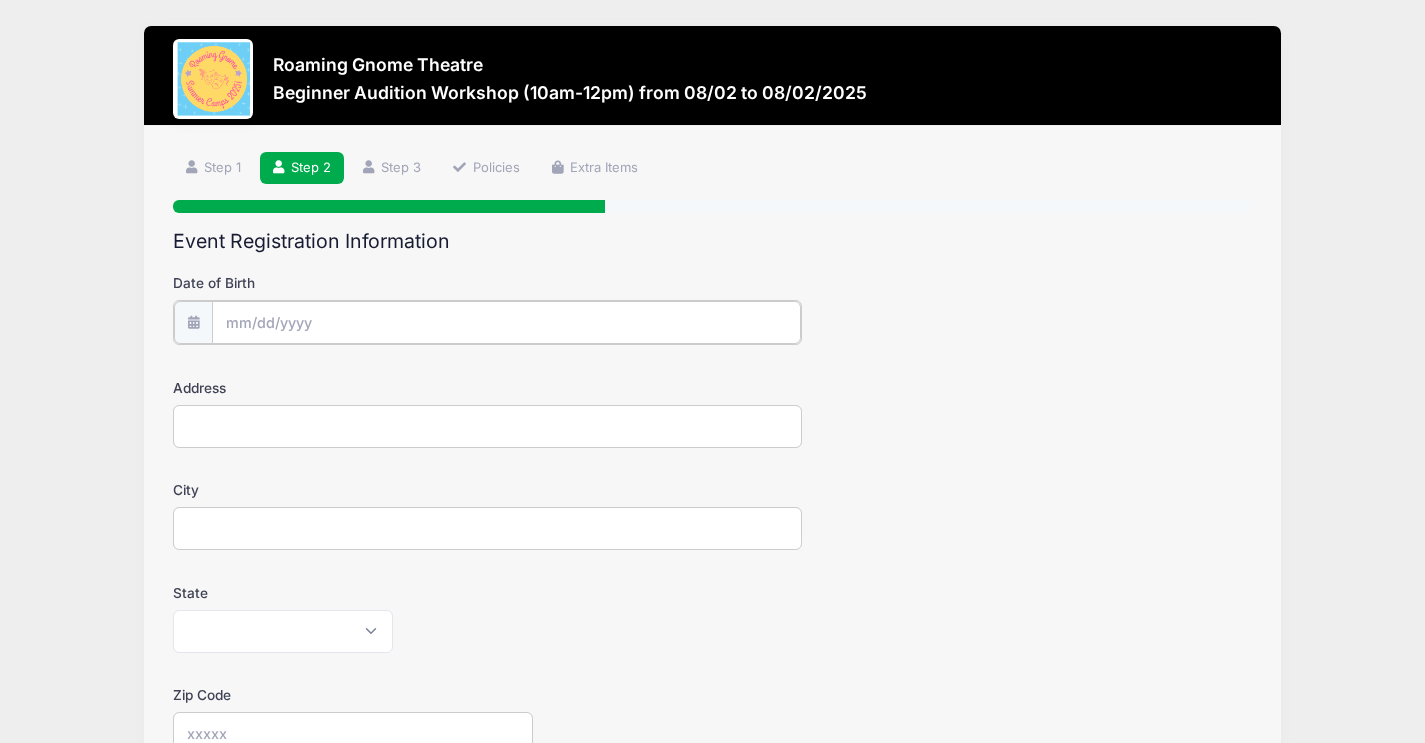 click on "Date of Birth" at bounding box center [506, 322] 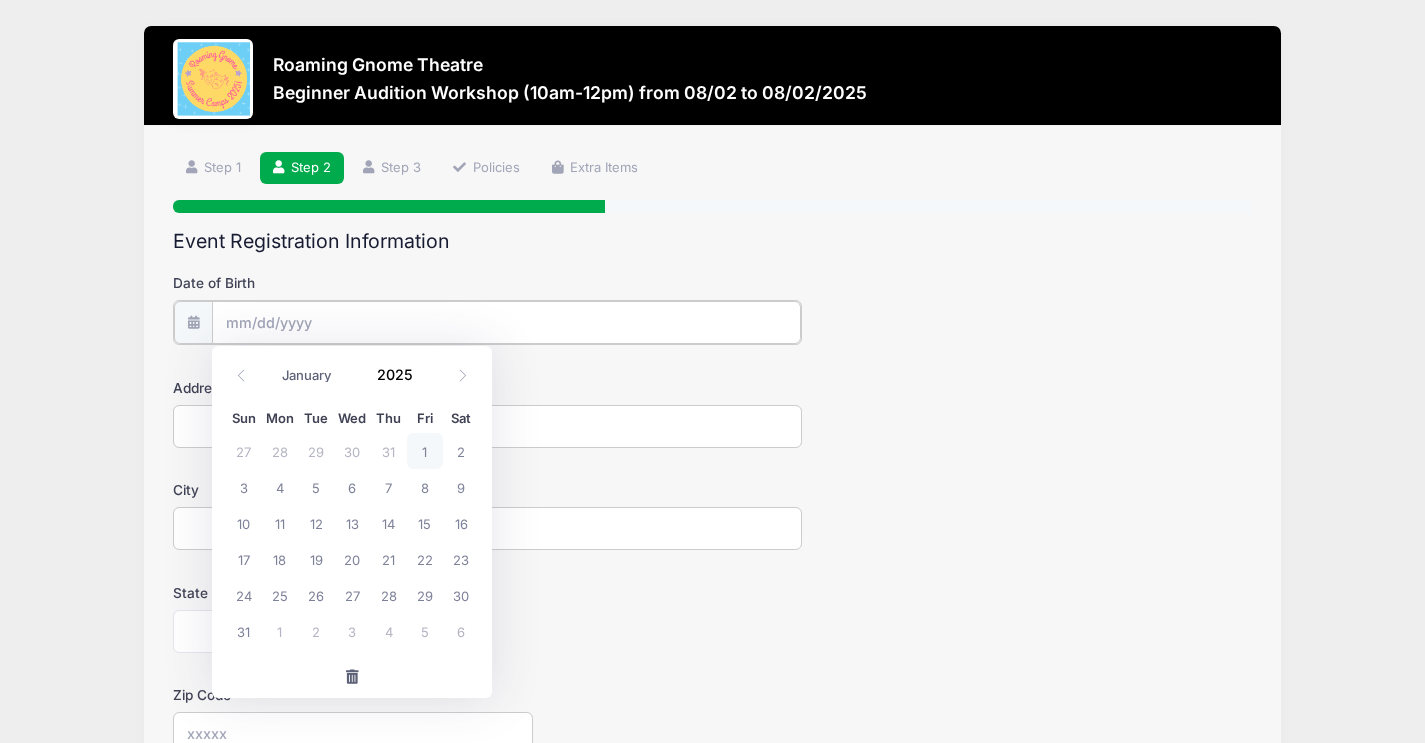 click on "Date of Birth" at bounding box center (506, 322) 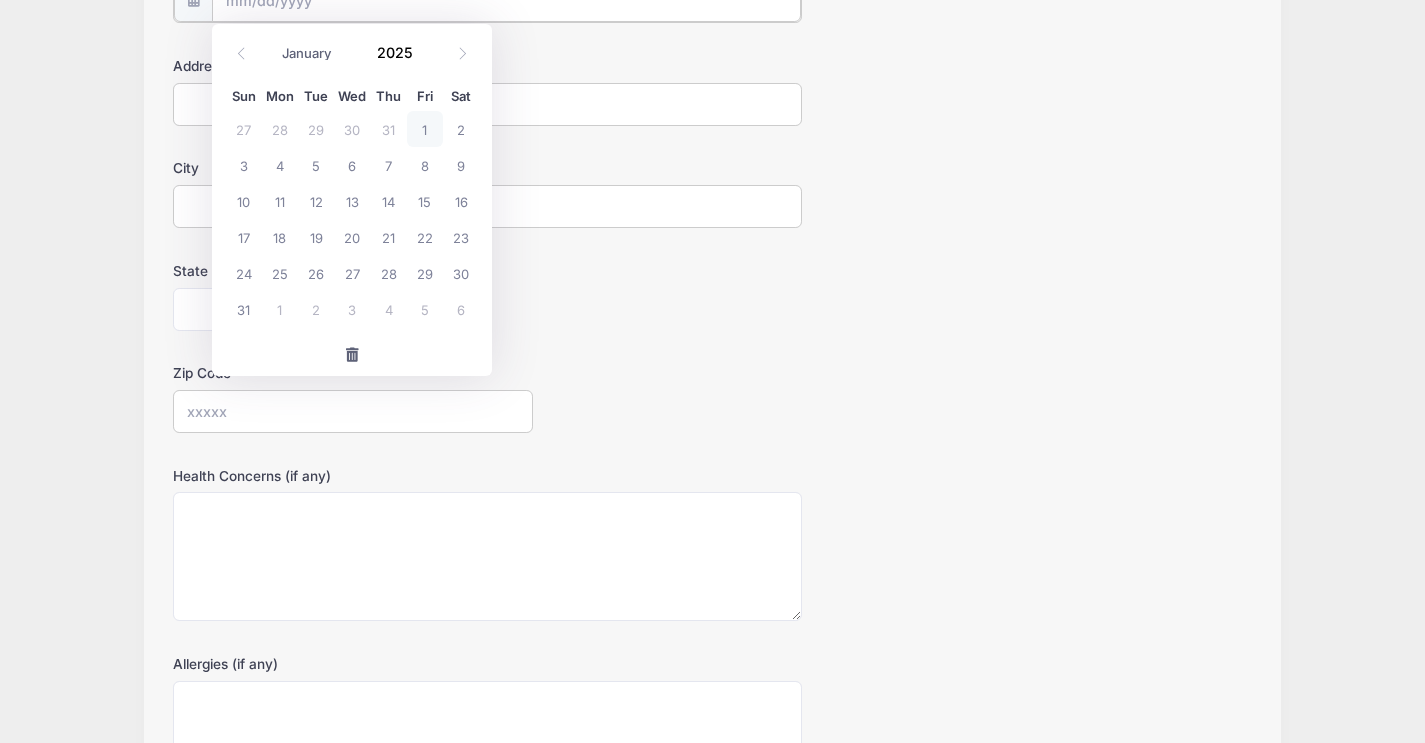 scroll, scrollTop: 0, scrollLeft: 0, axis: both 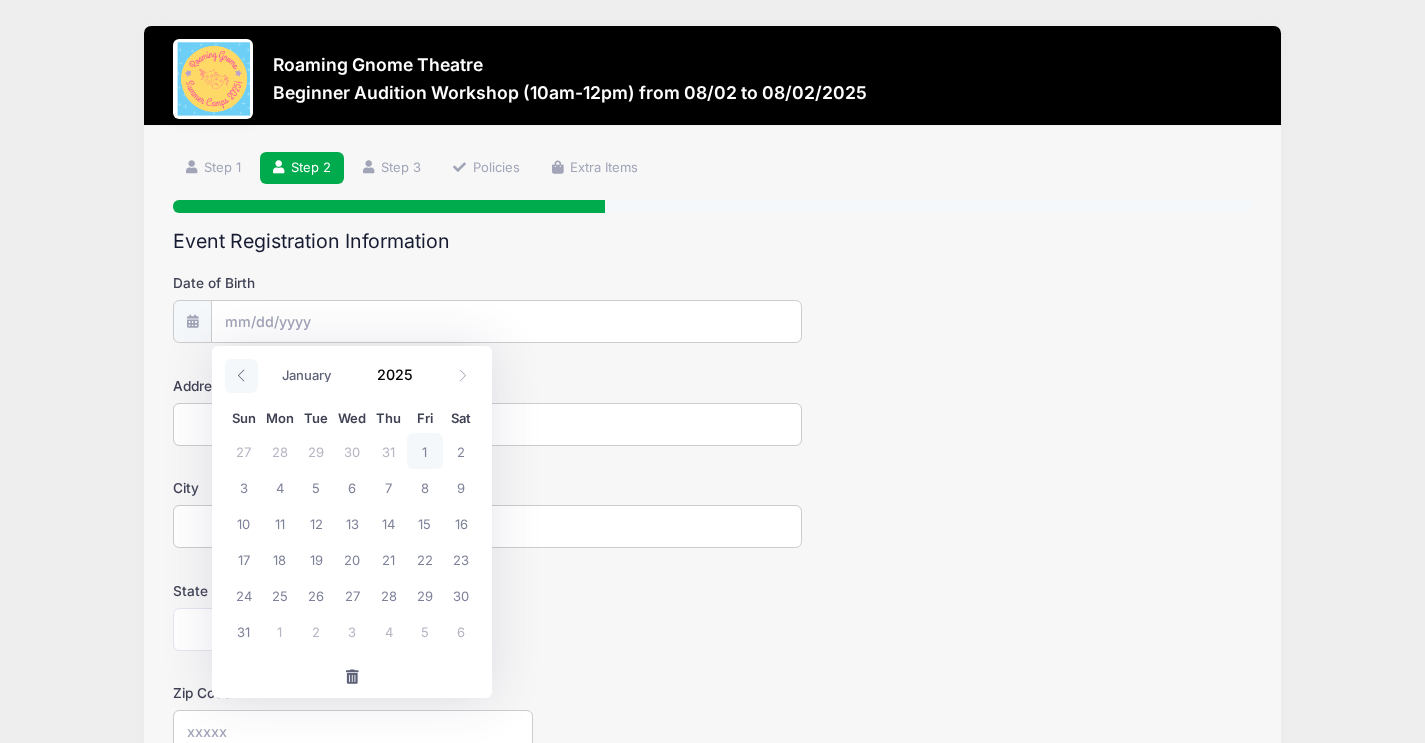 click at bounding box center (241, 376) 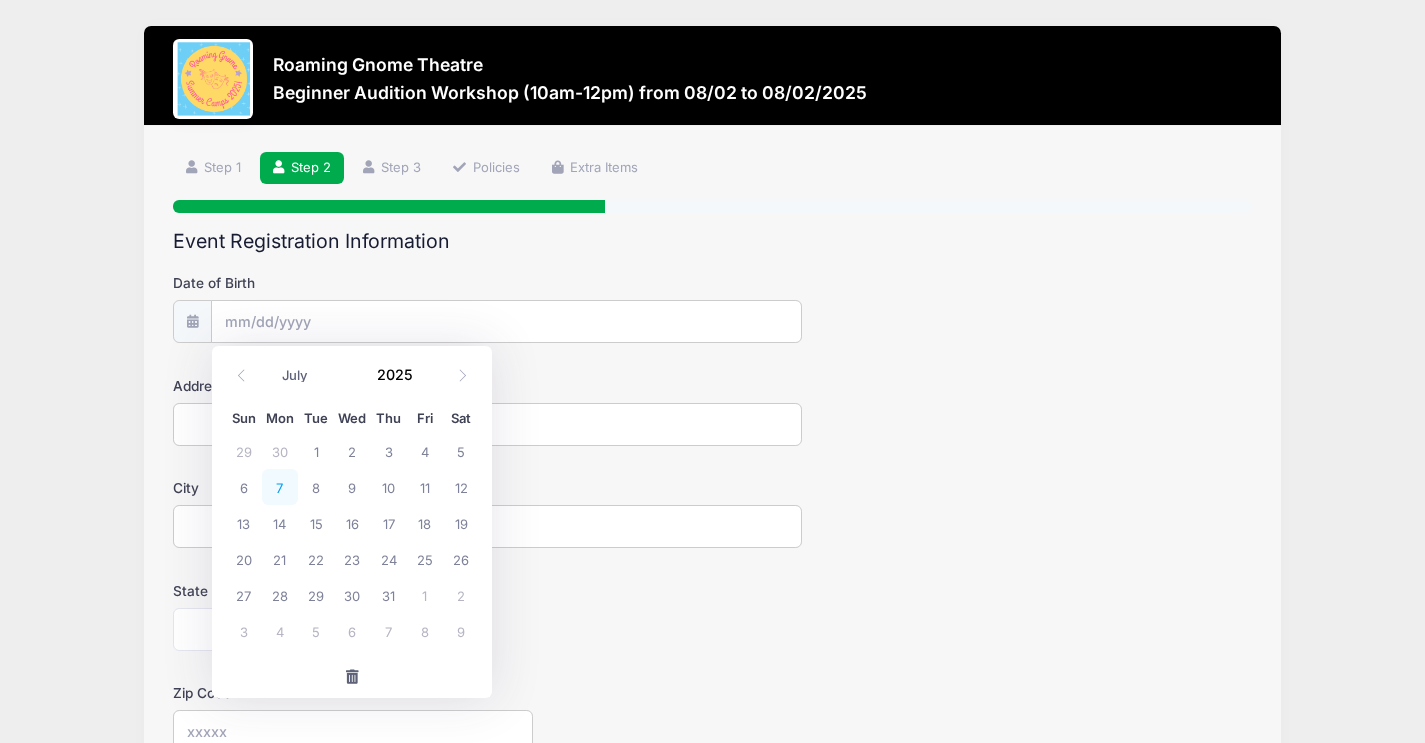 click on "7" at bounding box center (280, 487) 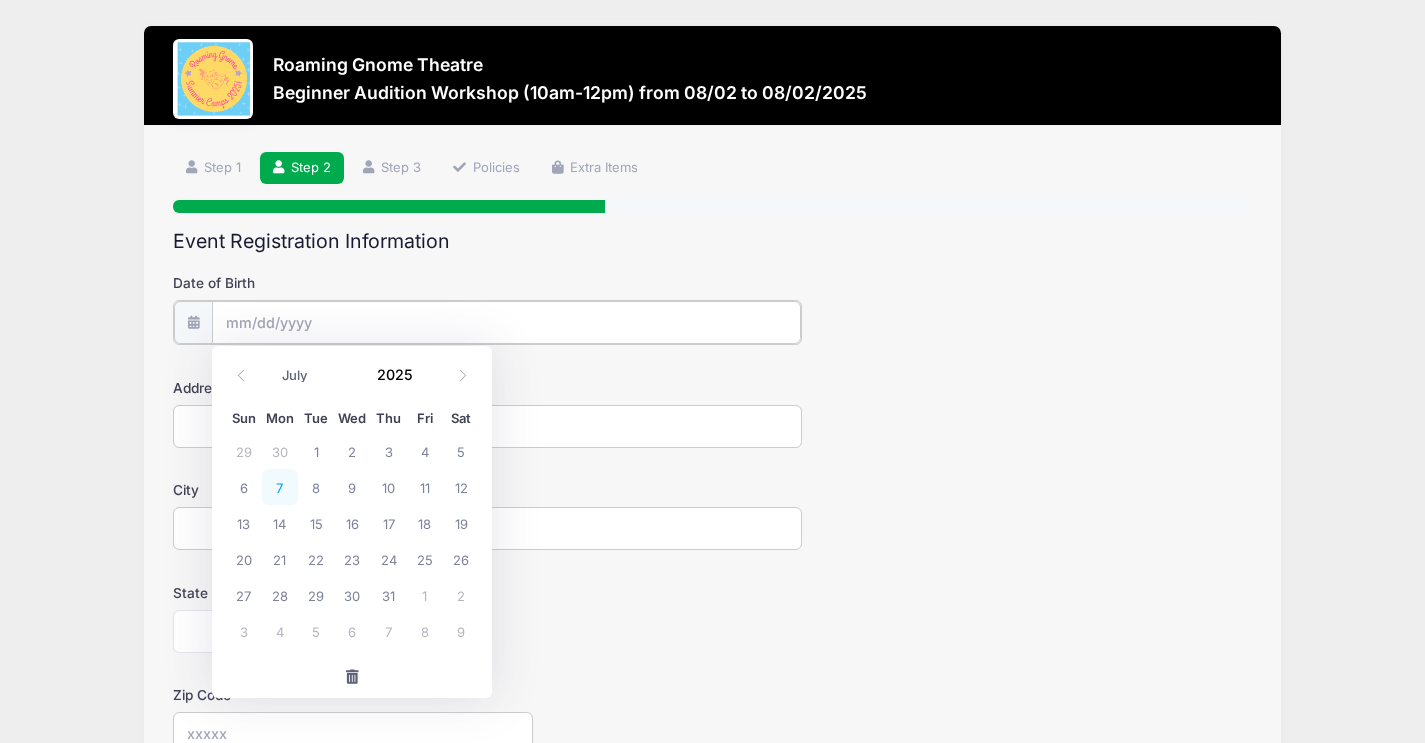 type on "07/07/2025" 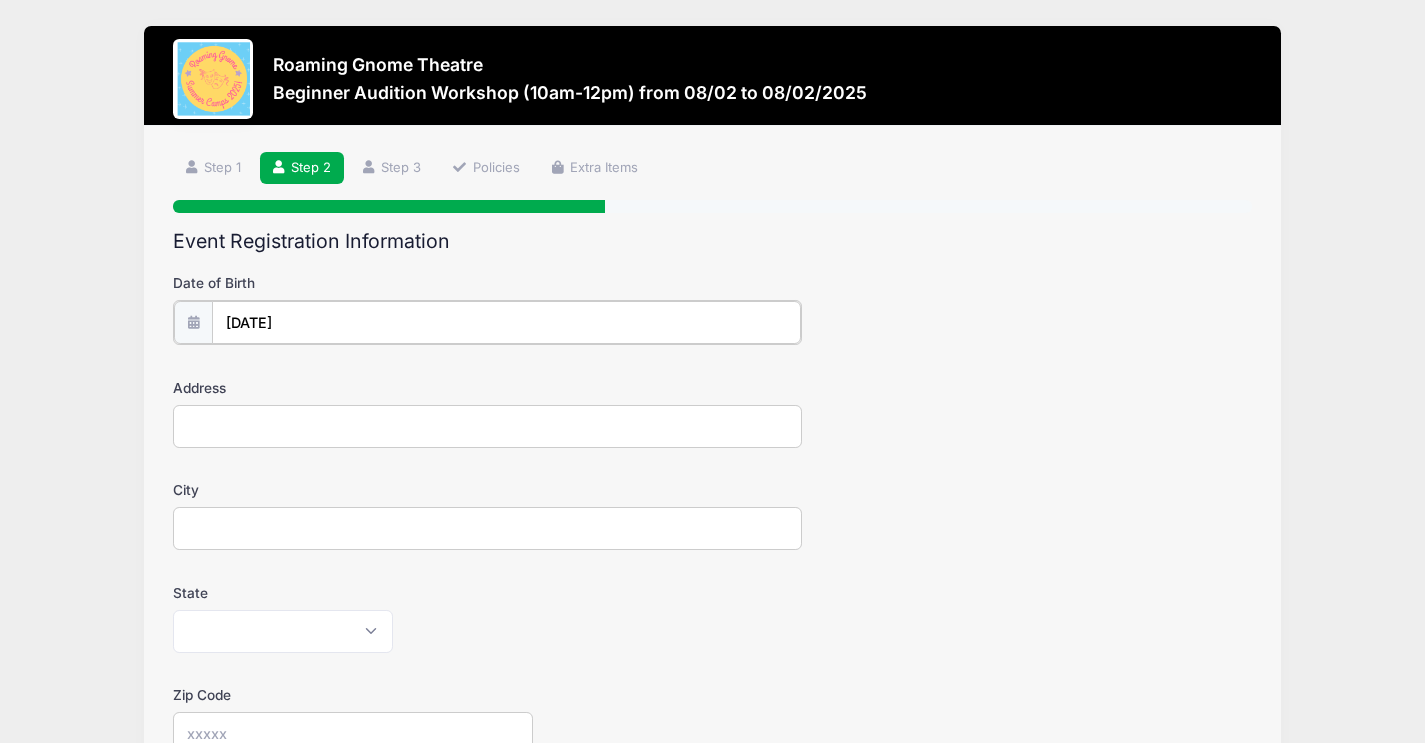click on "07/07/2025" at bounding box center [506, 322] 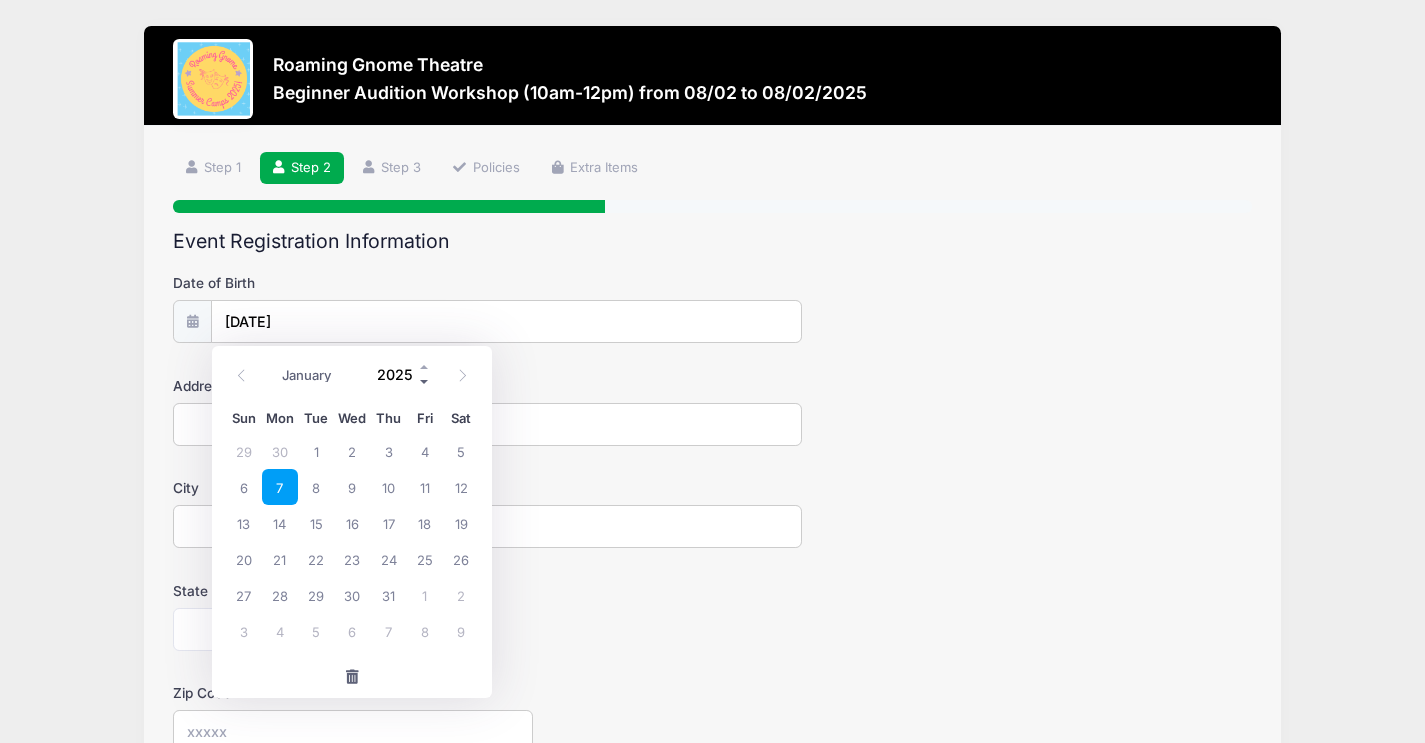 click at bounding box center [425, 382] 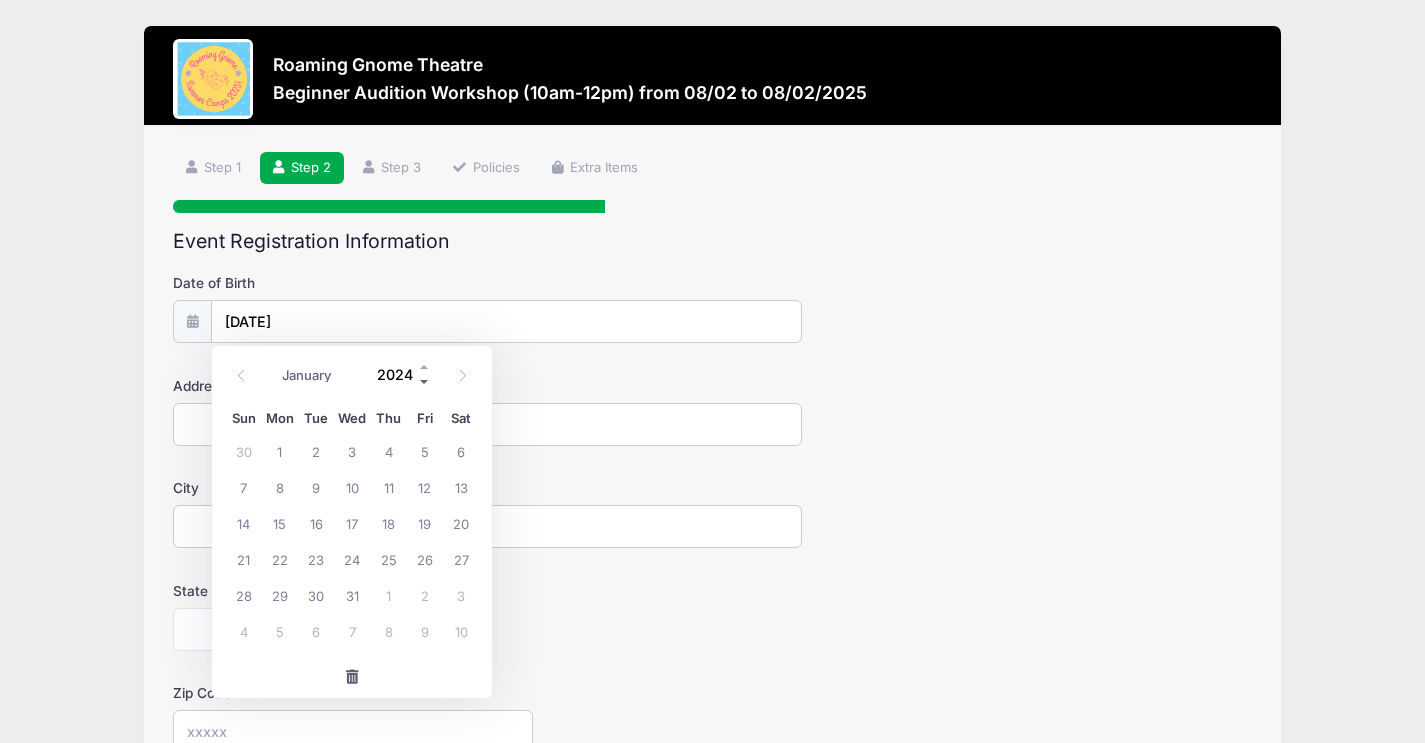 click at bounding box center [425, 382] 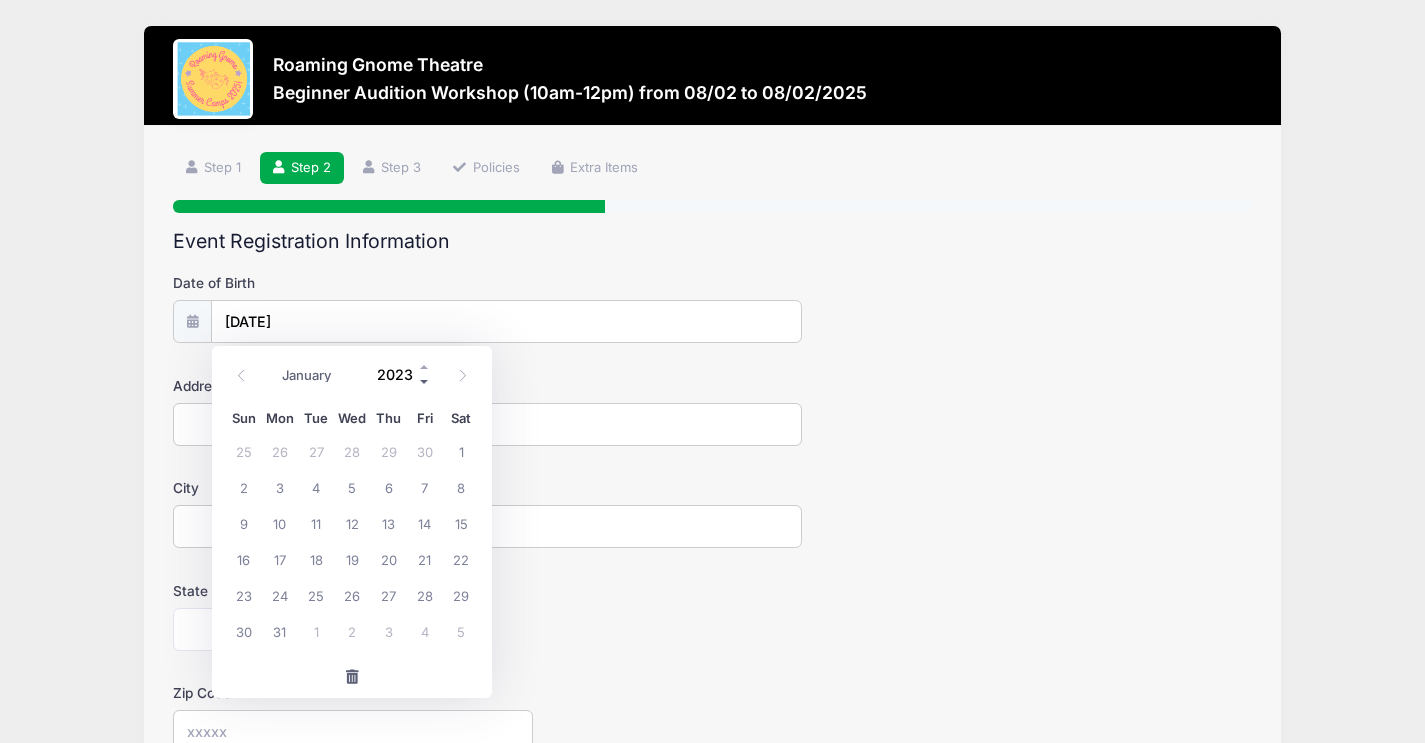 click at bounding box center [425, 382] 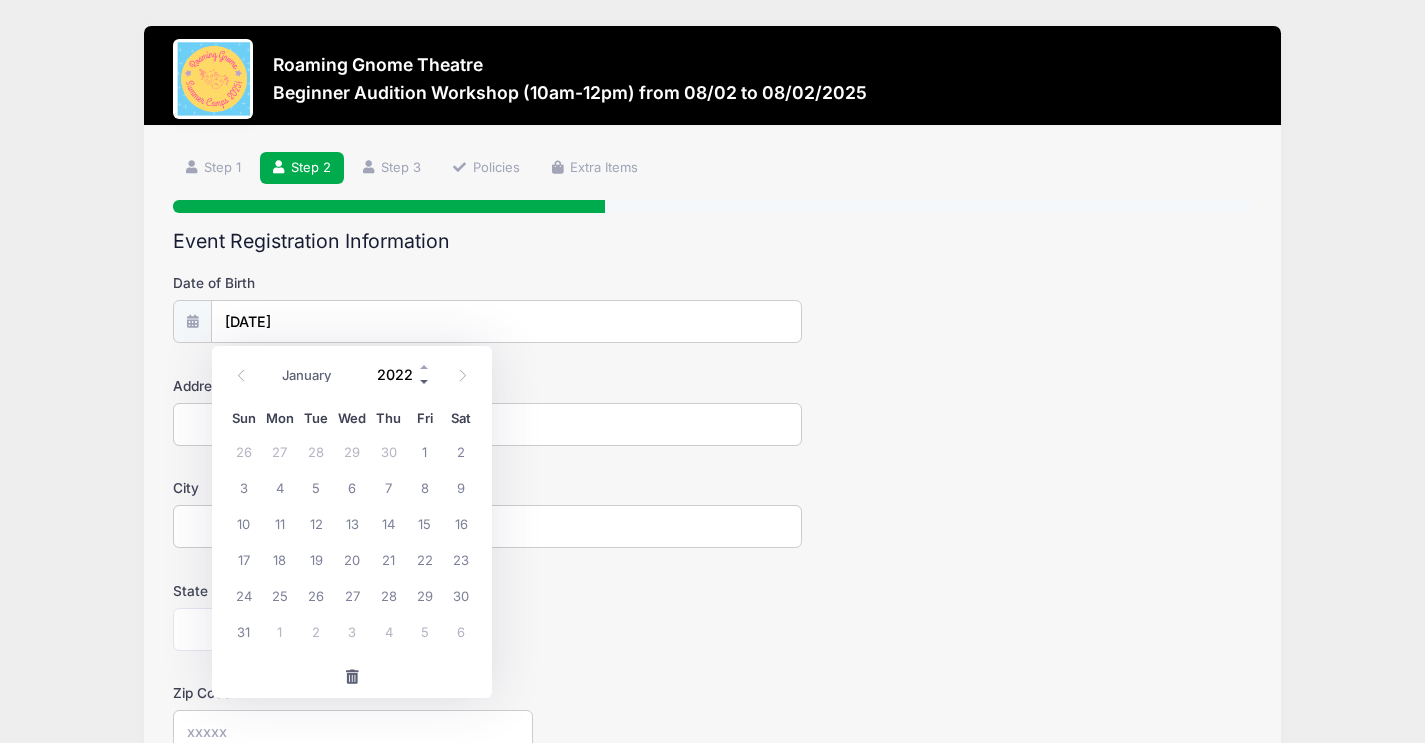 click at bounding box center [425, 382] 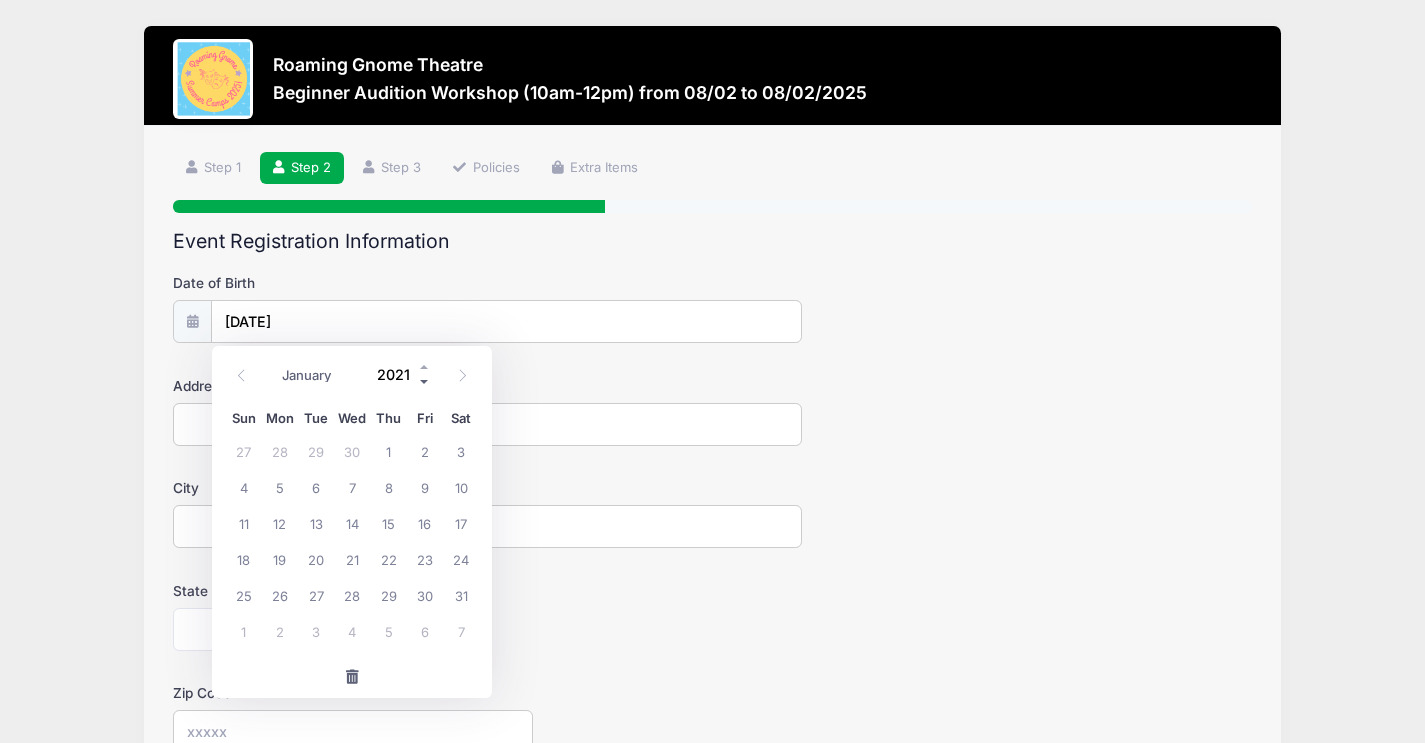 click at bounding box center [425, 382] 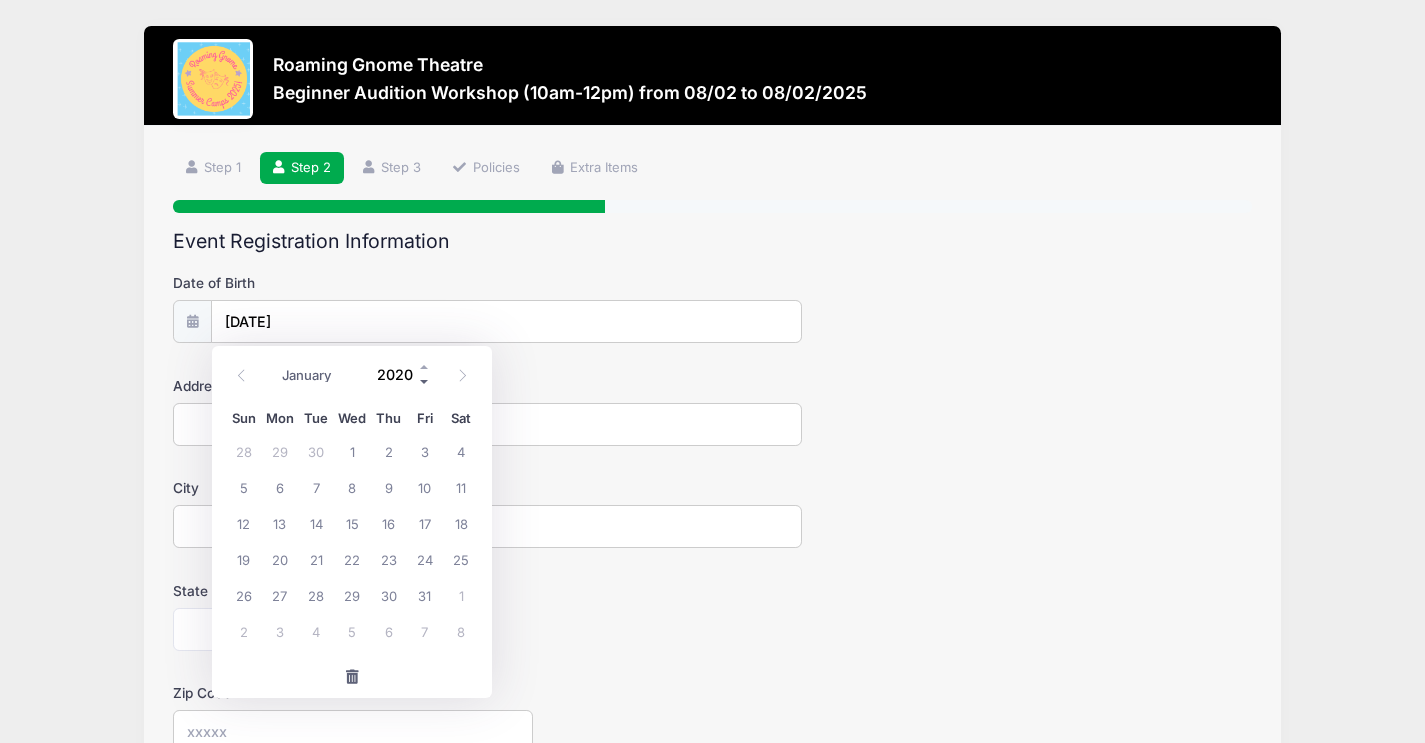 click at bounding box center (425, 382) 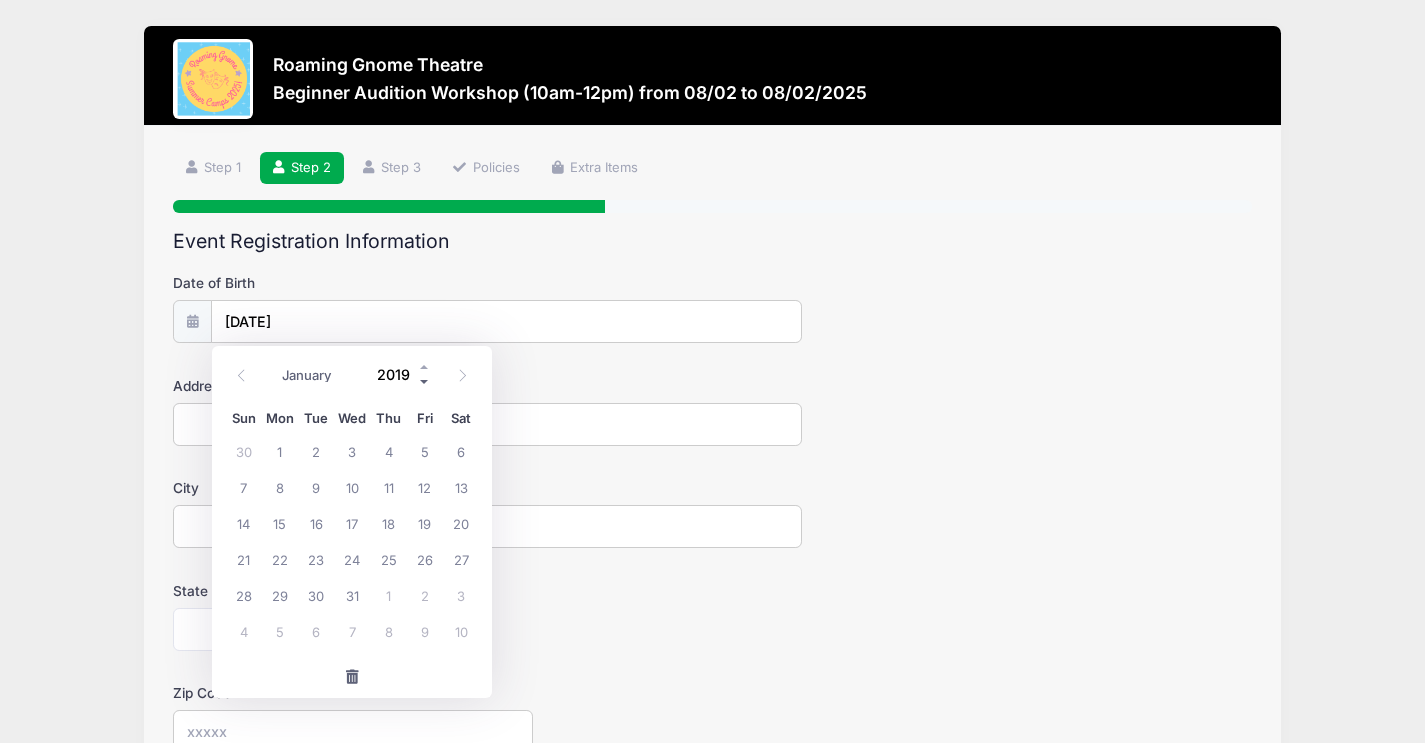 click at bounding box center [425, 382] 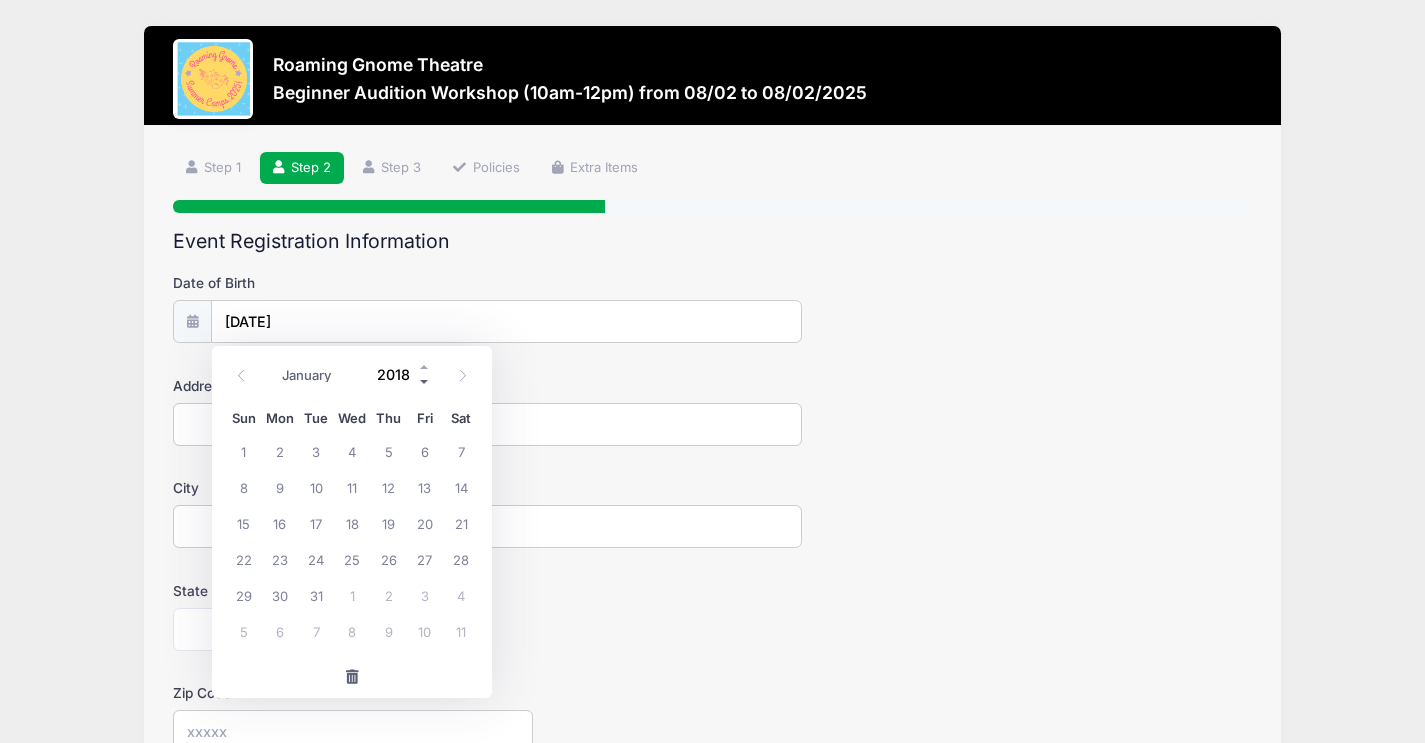 click at bounding box center [425, 382] 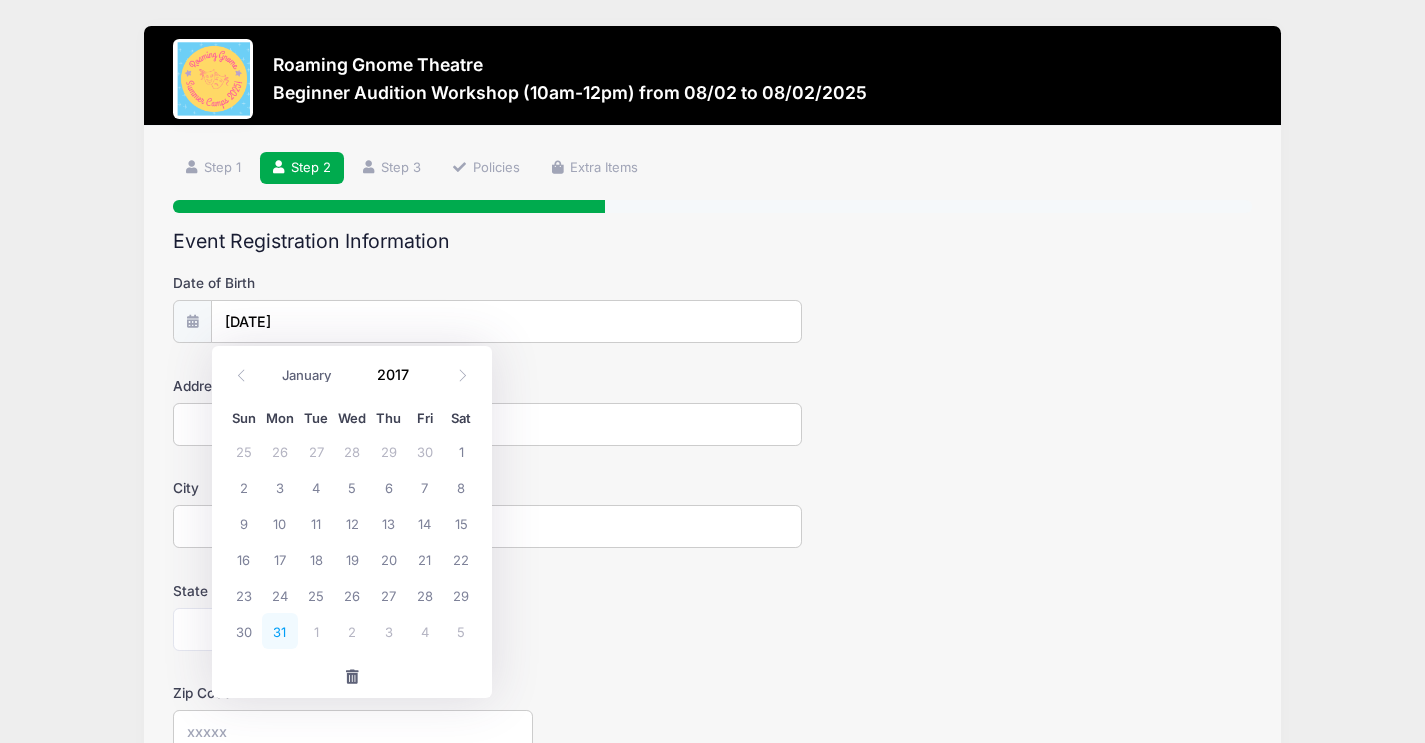 click on "31" at bounding box center (280, 631) 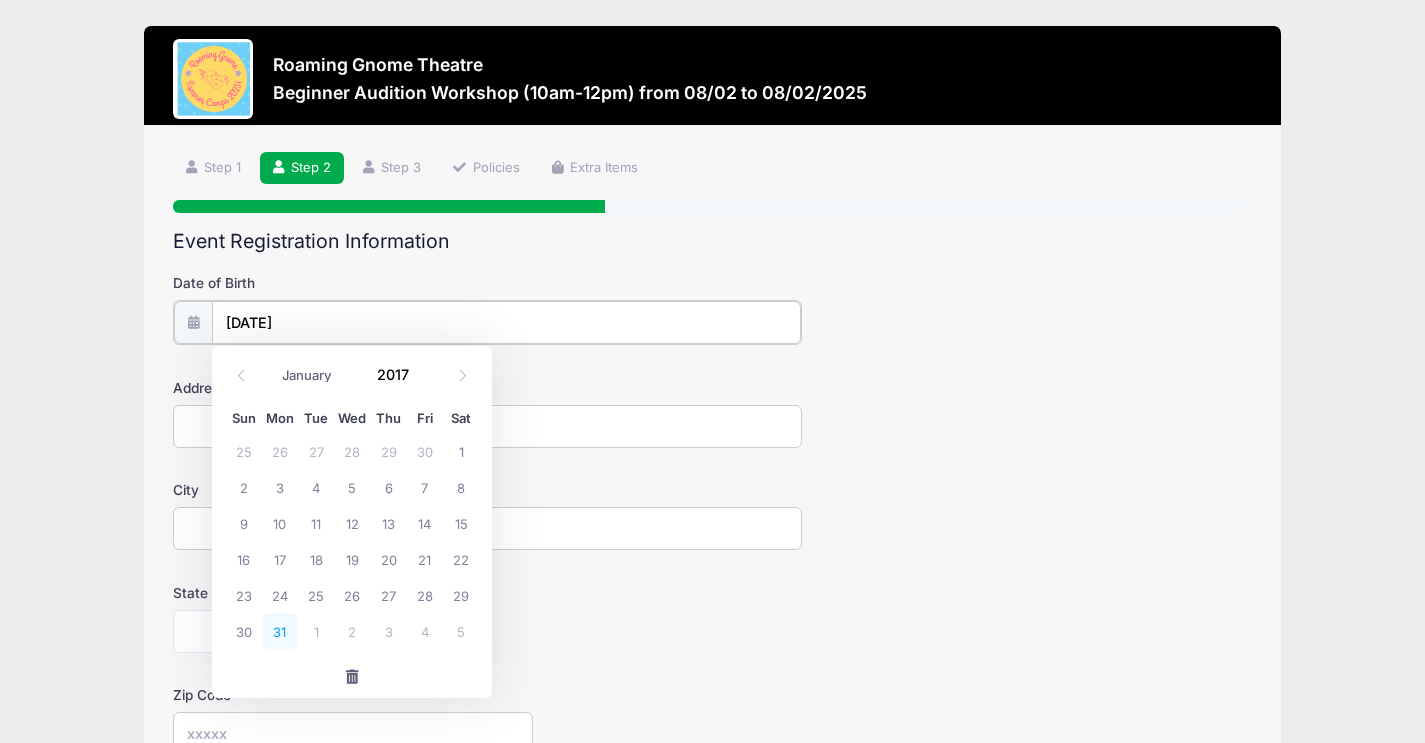 type on "07/31/2017" 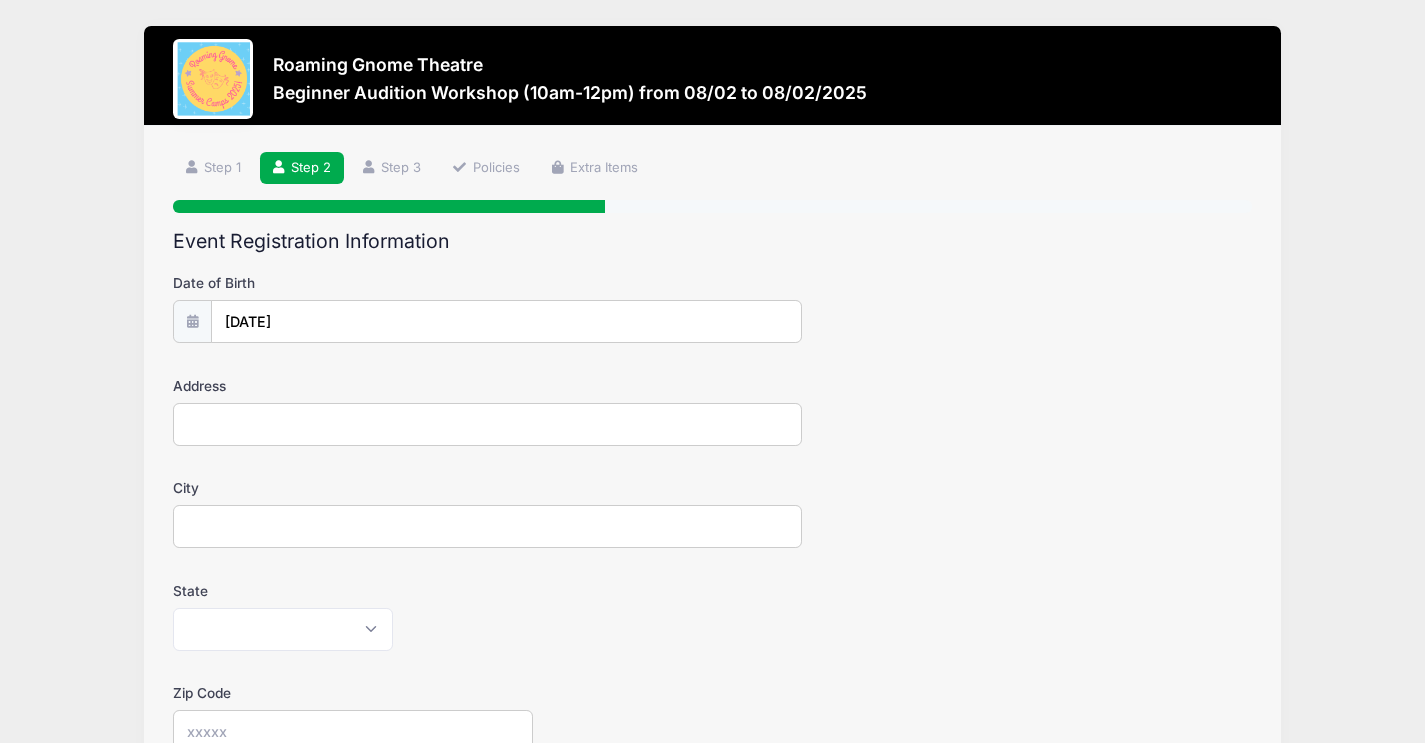 click on "Address" at bounding box center (487, 424) 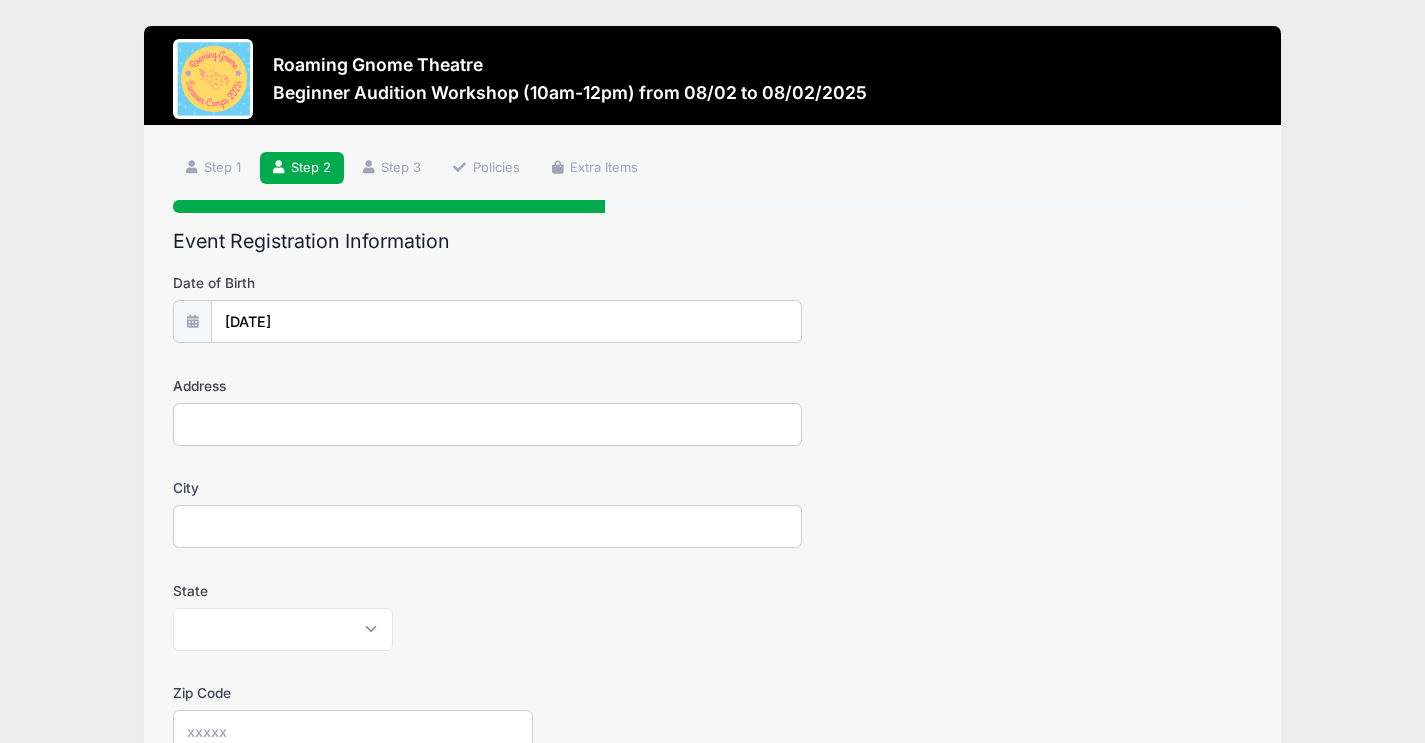 type on "8299 E 28th Pl" 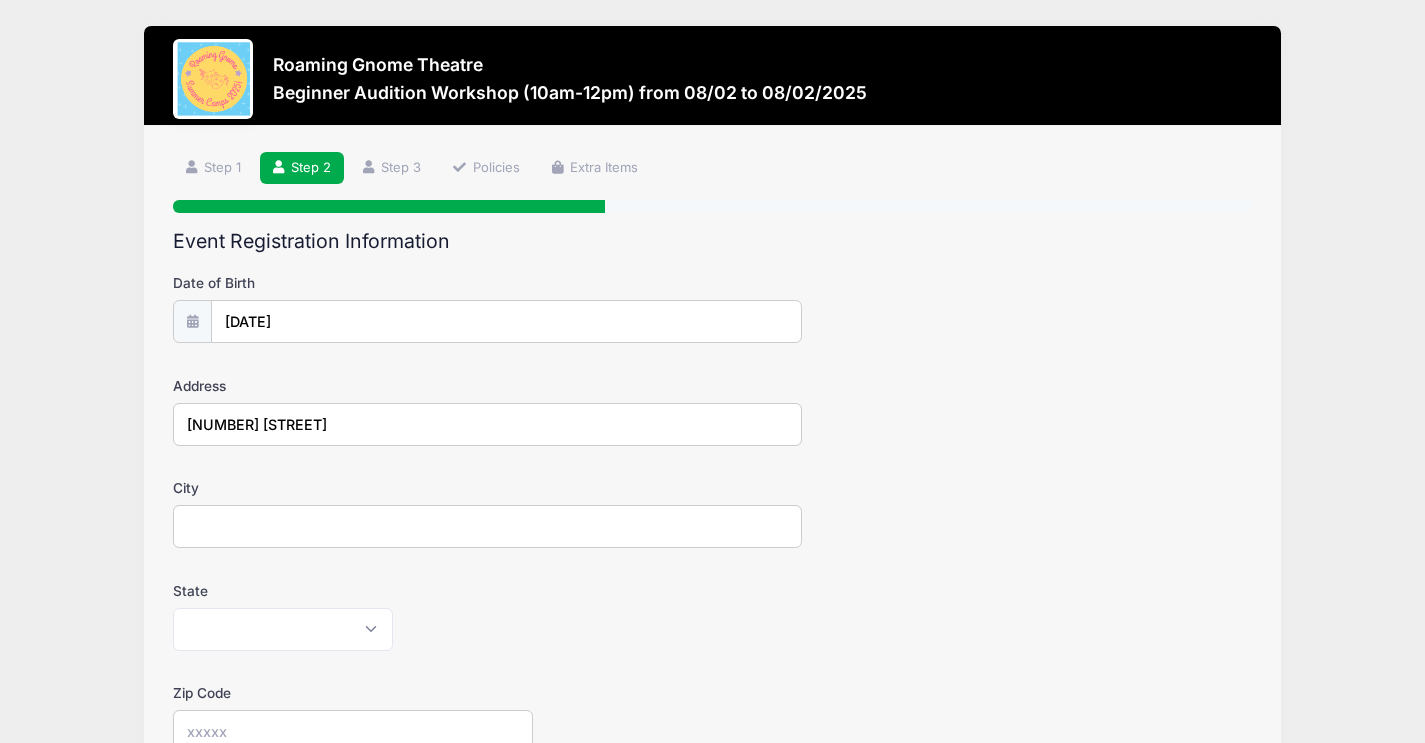 type on "Denver" 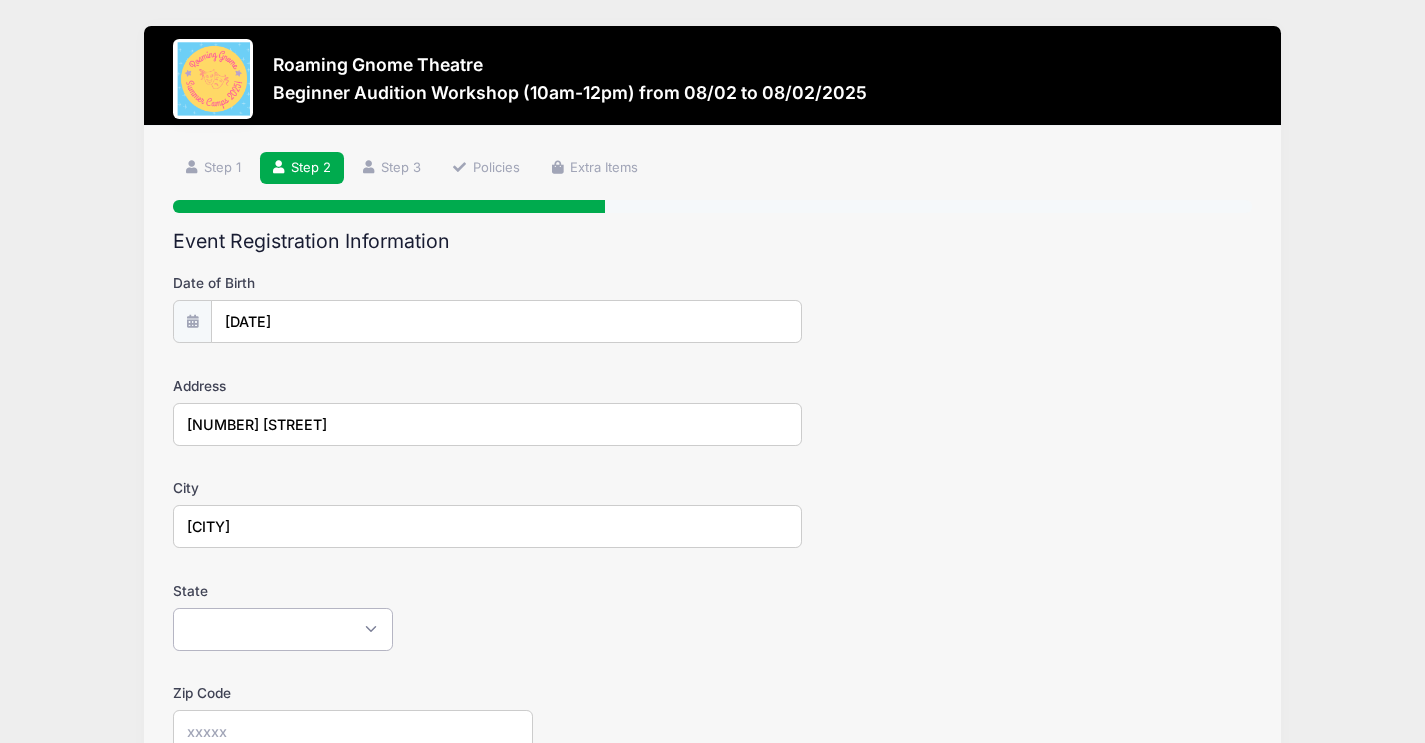 select on "CO" 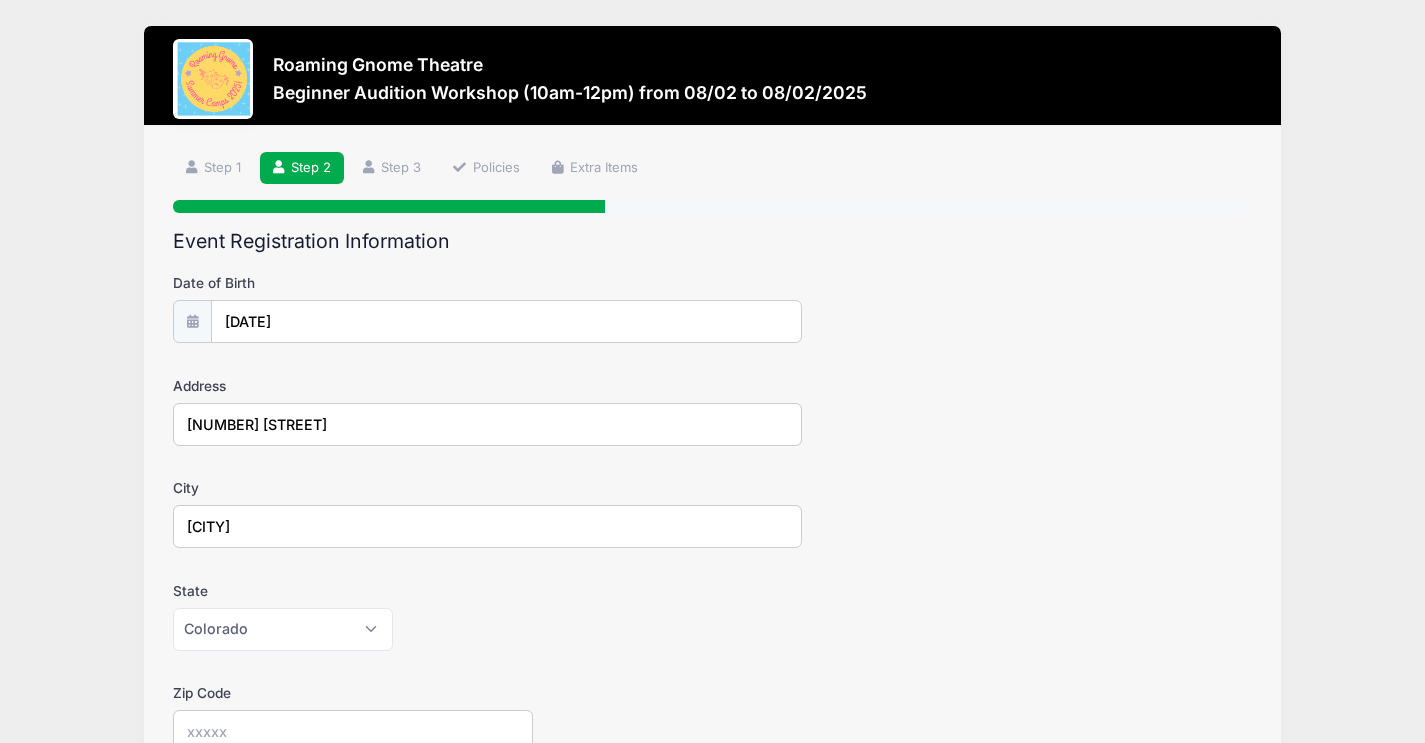 type on "80238" 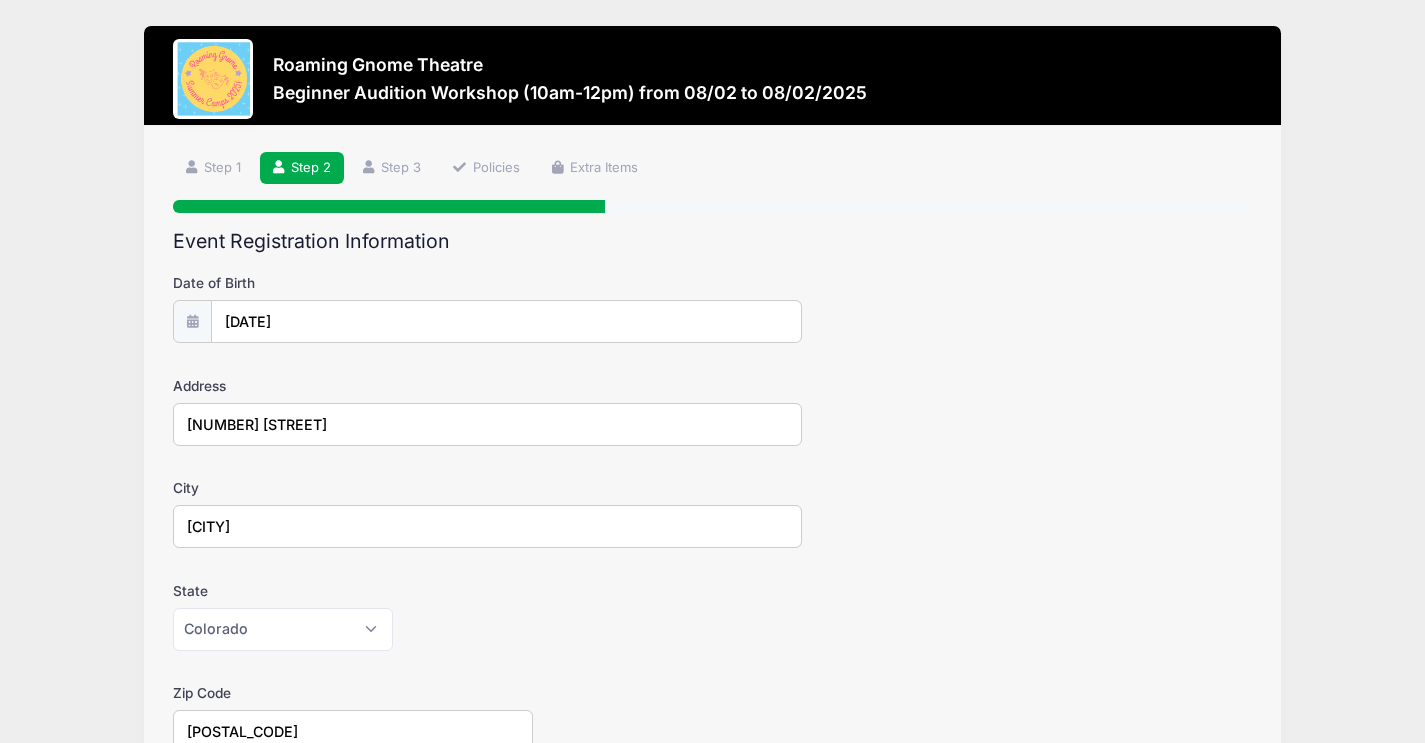 scroll, scrollTop: 334, scrollLeft: 0, axis: vertical 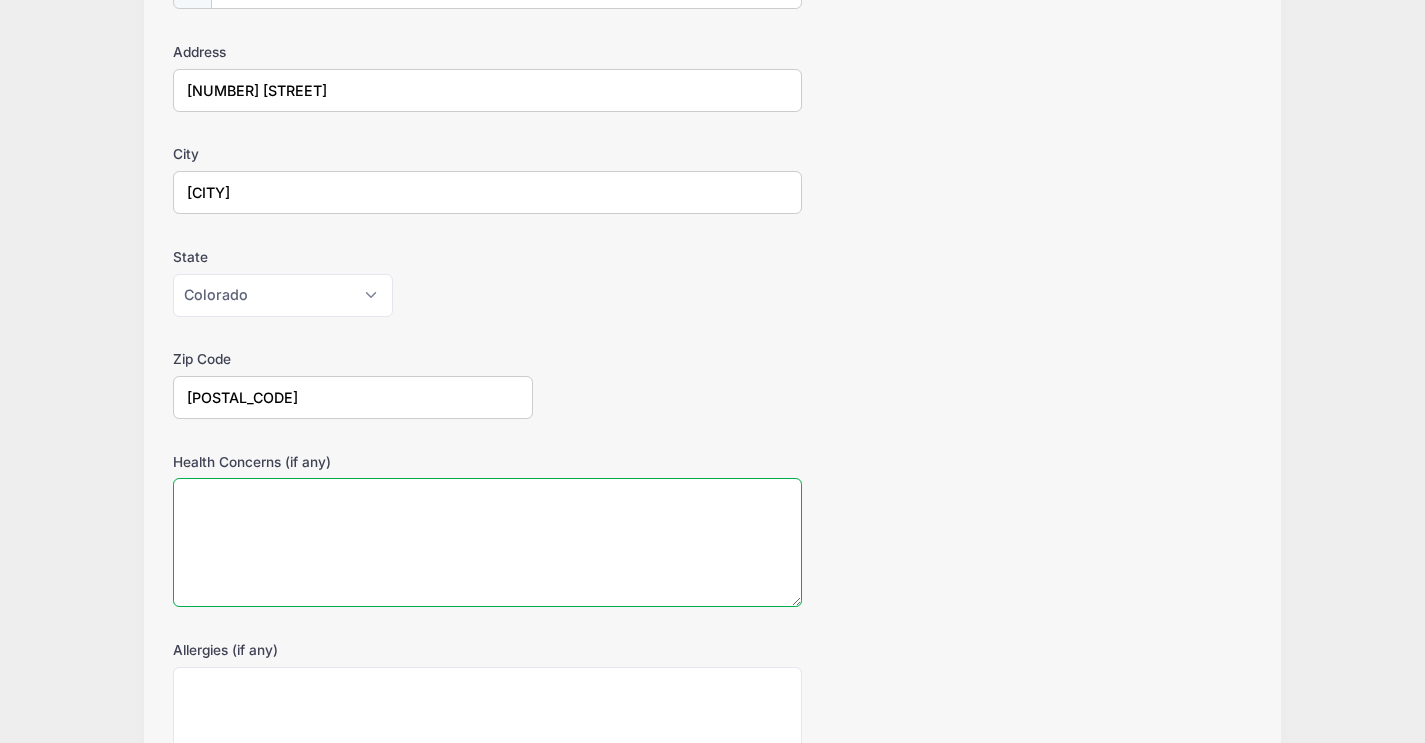 click on "Health Concerns (if any)" at bounding box center [487, 542] 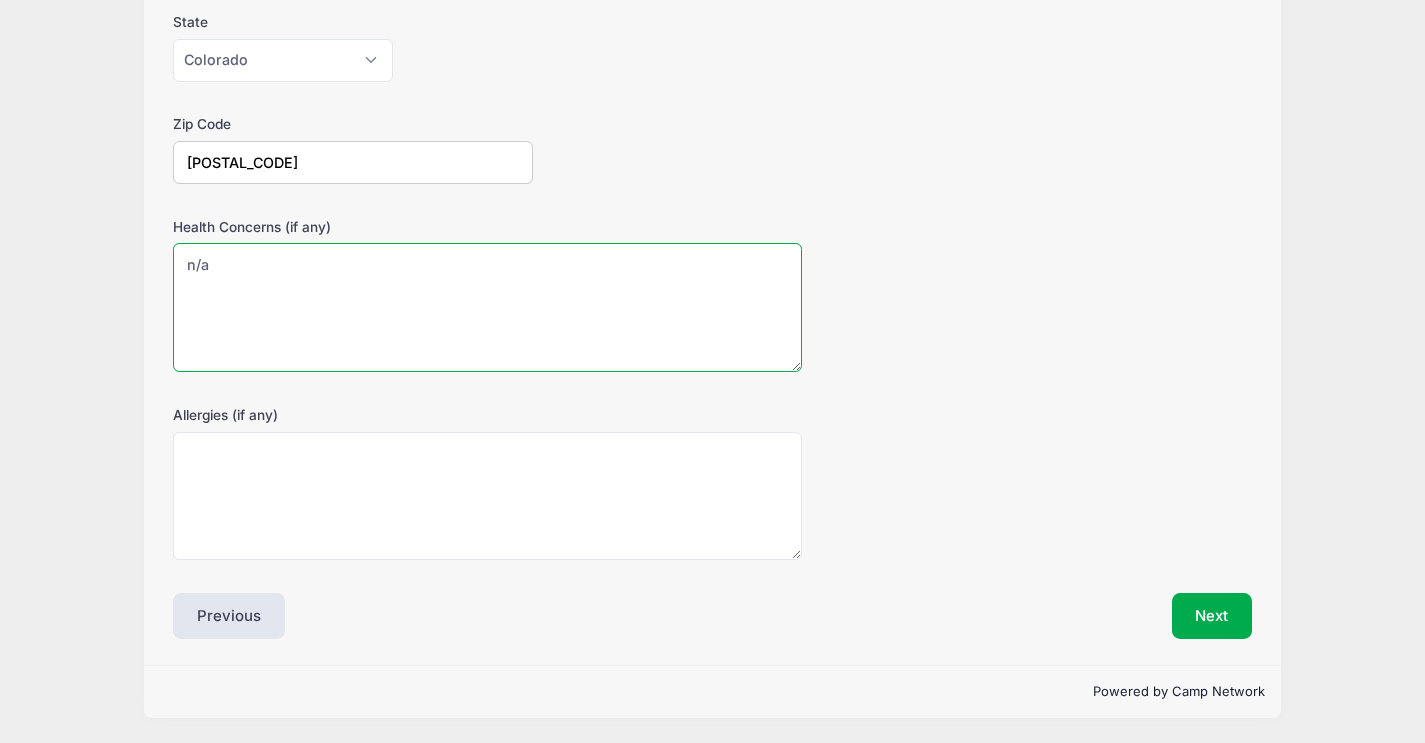 type on "n/a" 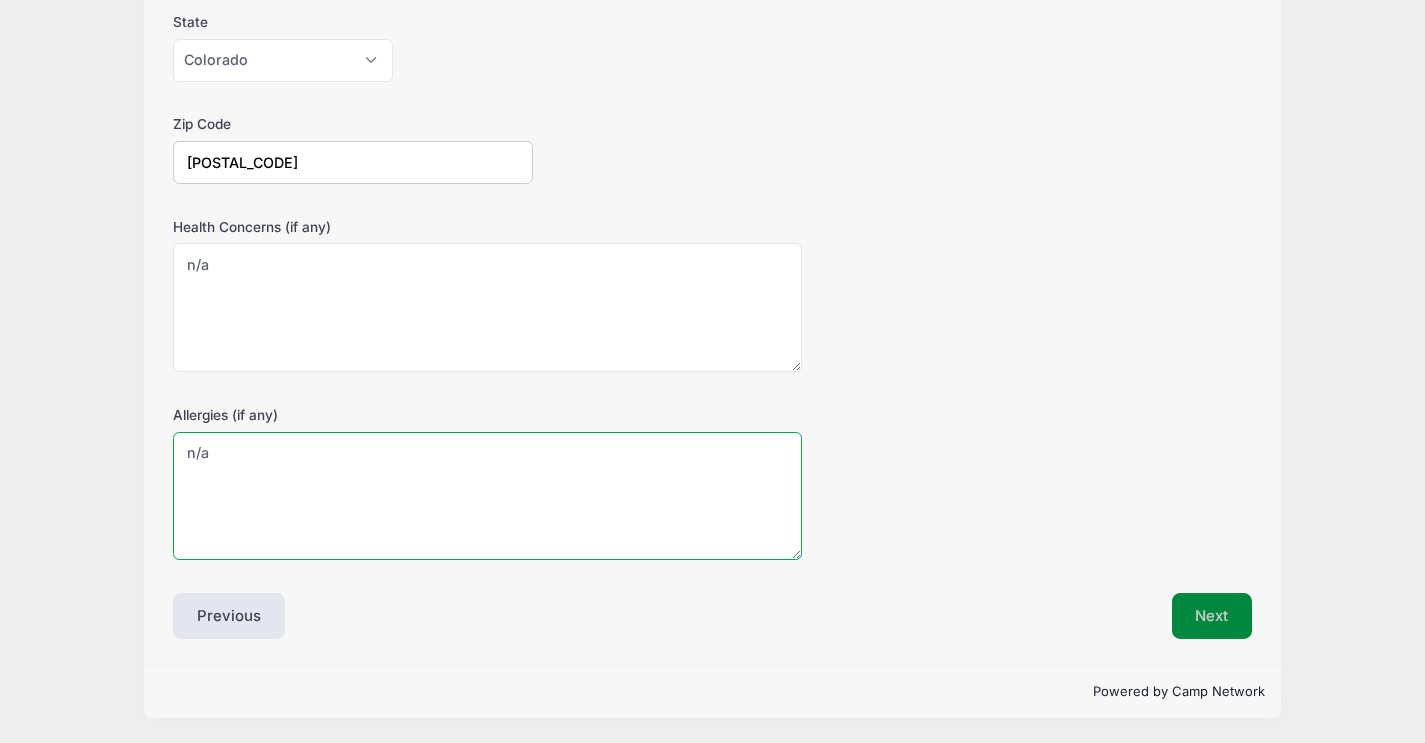 type on "n/a" 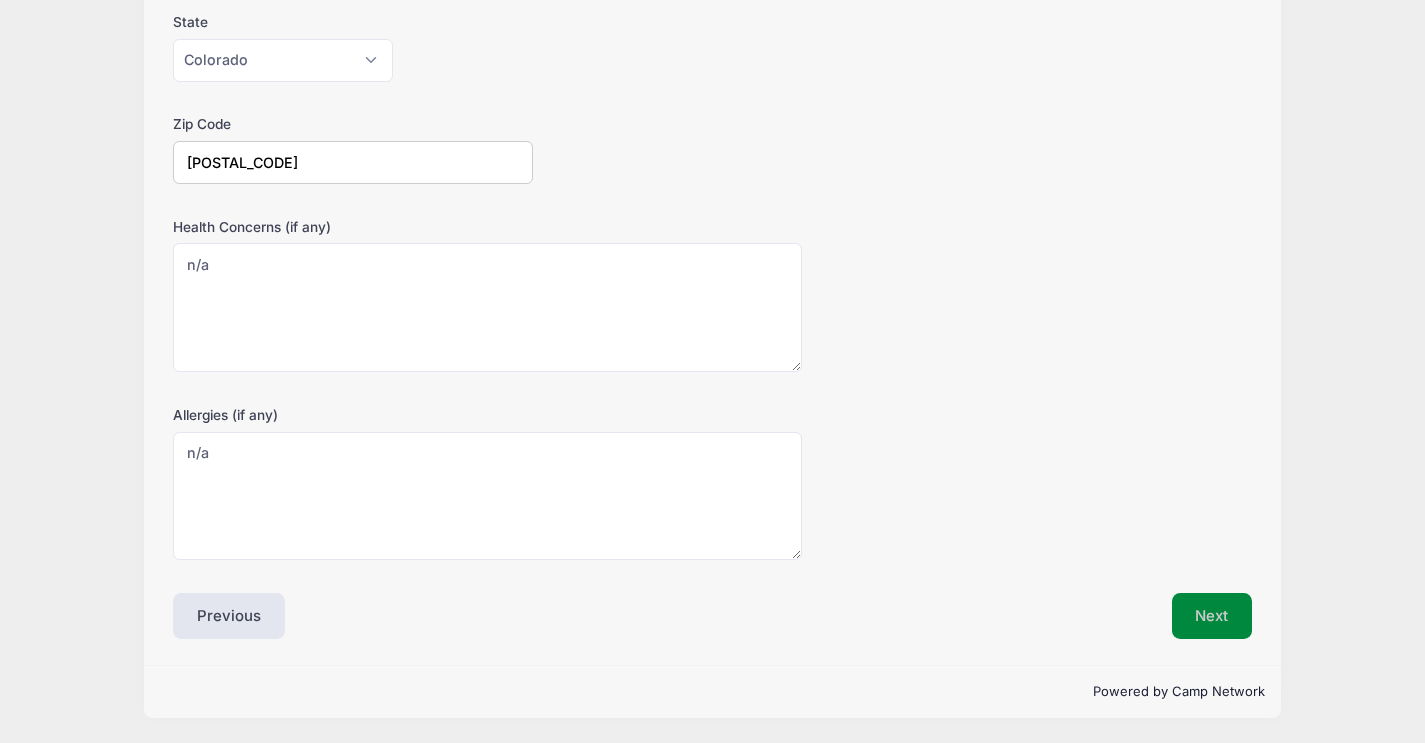 click on "Next" at bounding box center (1212, 616) 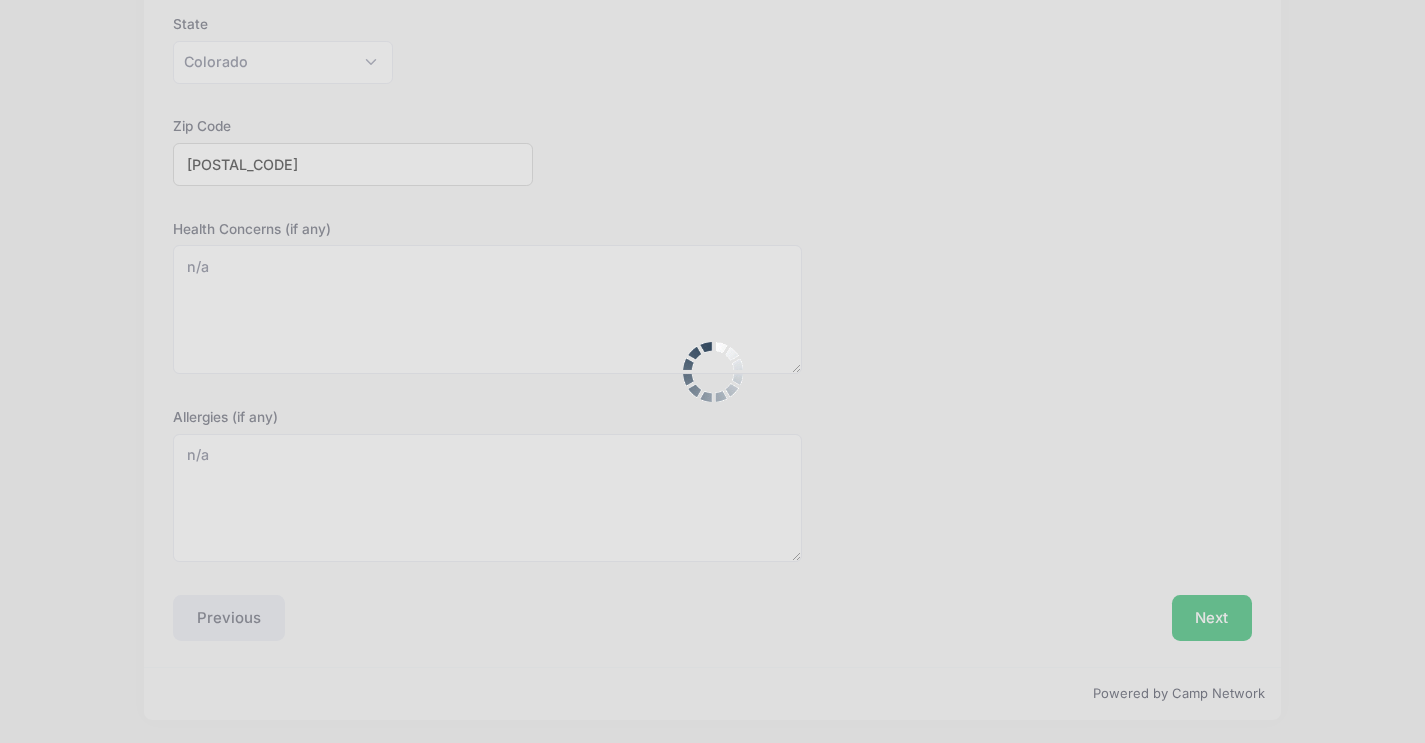 scroll, scrollTop: 0, scrollLeft: 0, axis: both 